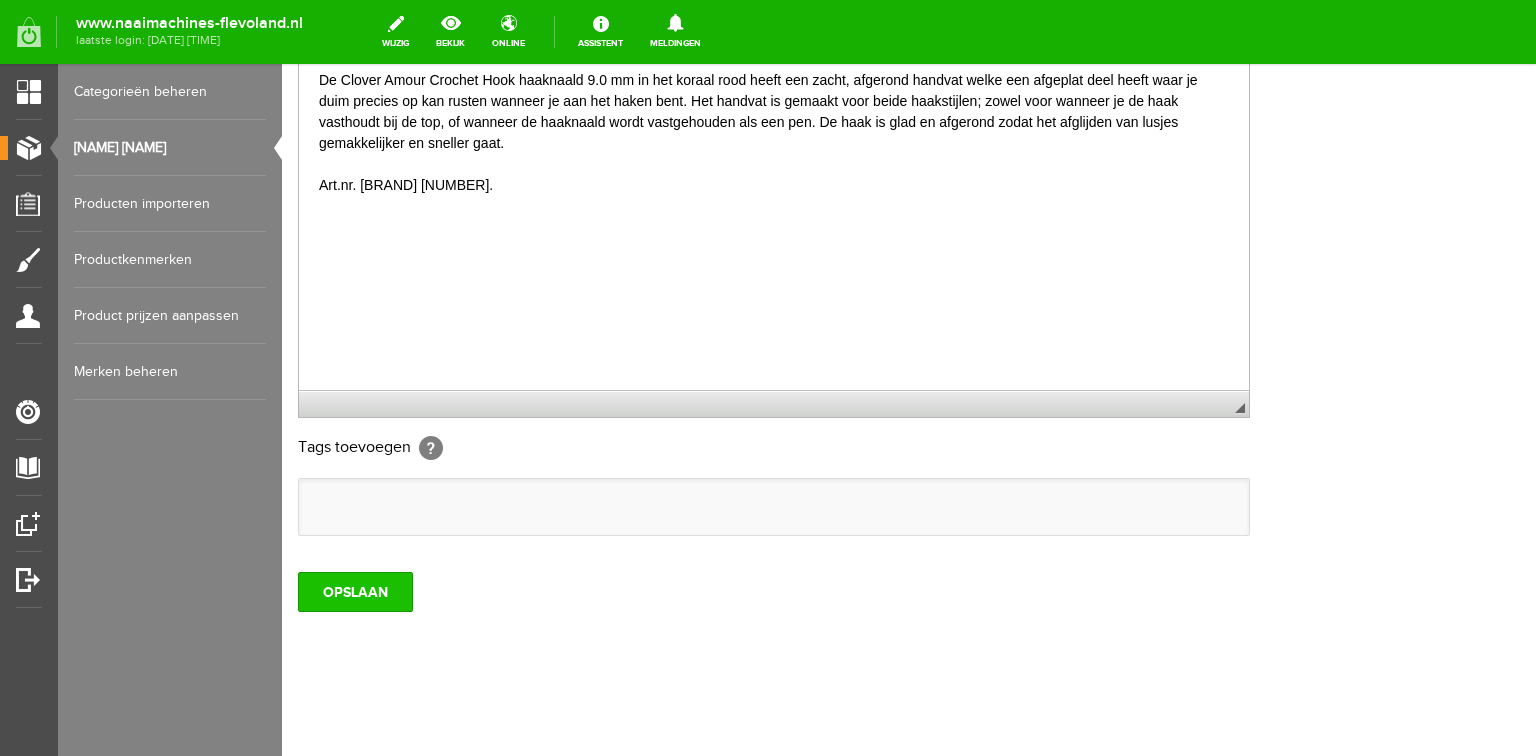 scroll, scrollTop: 0, scrollLeft: 0, axis: both 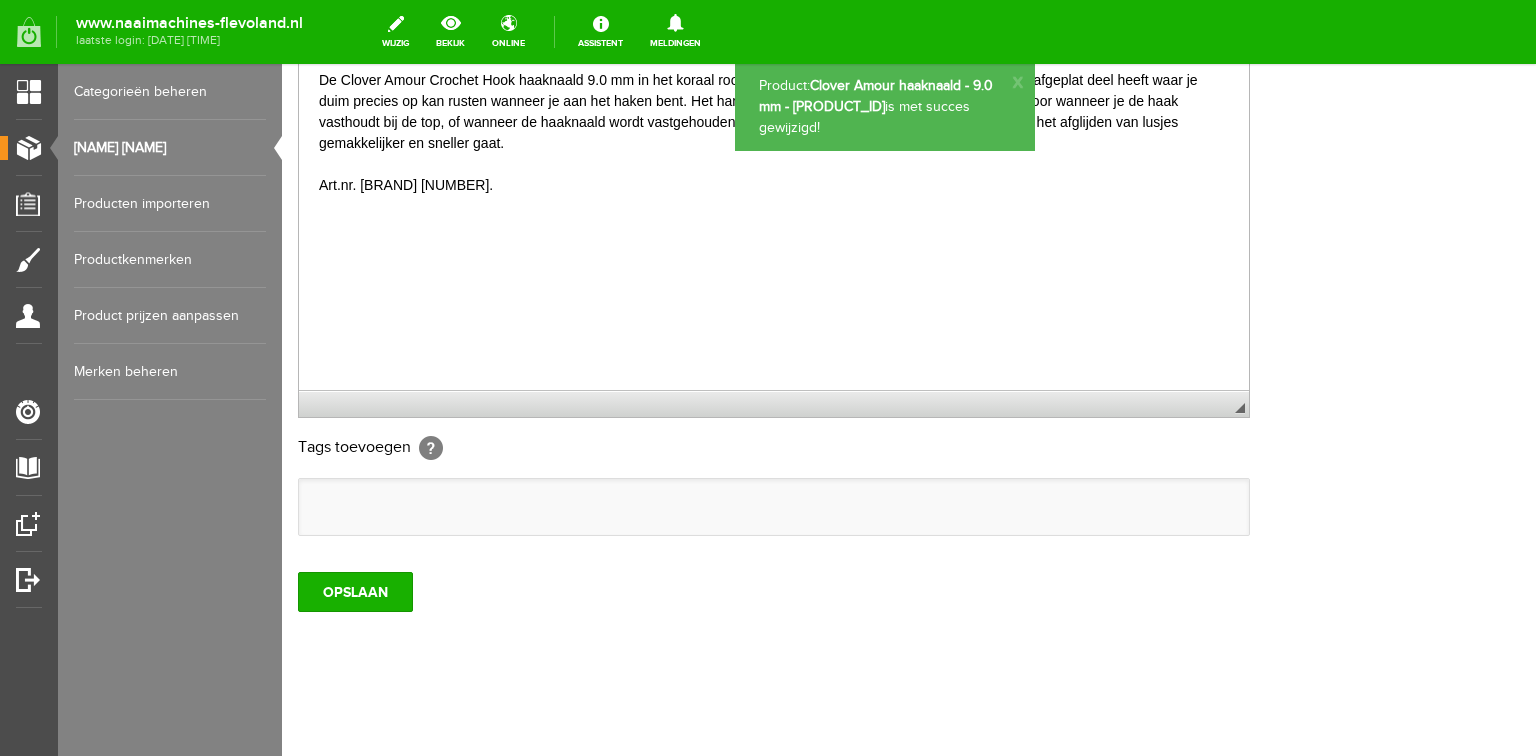 click on "[NAME] [NAME]" at bounding box center [170, 148] 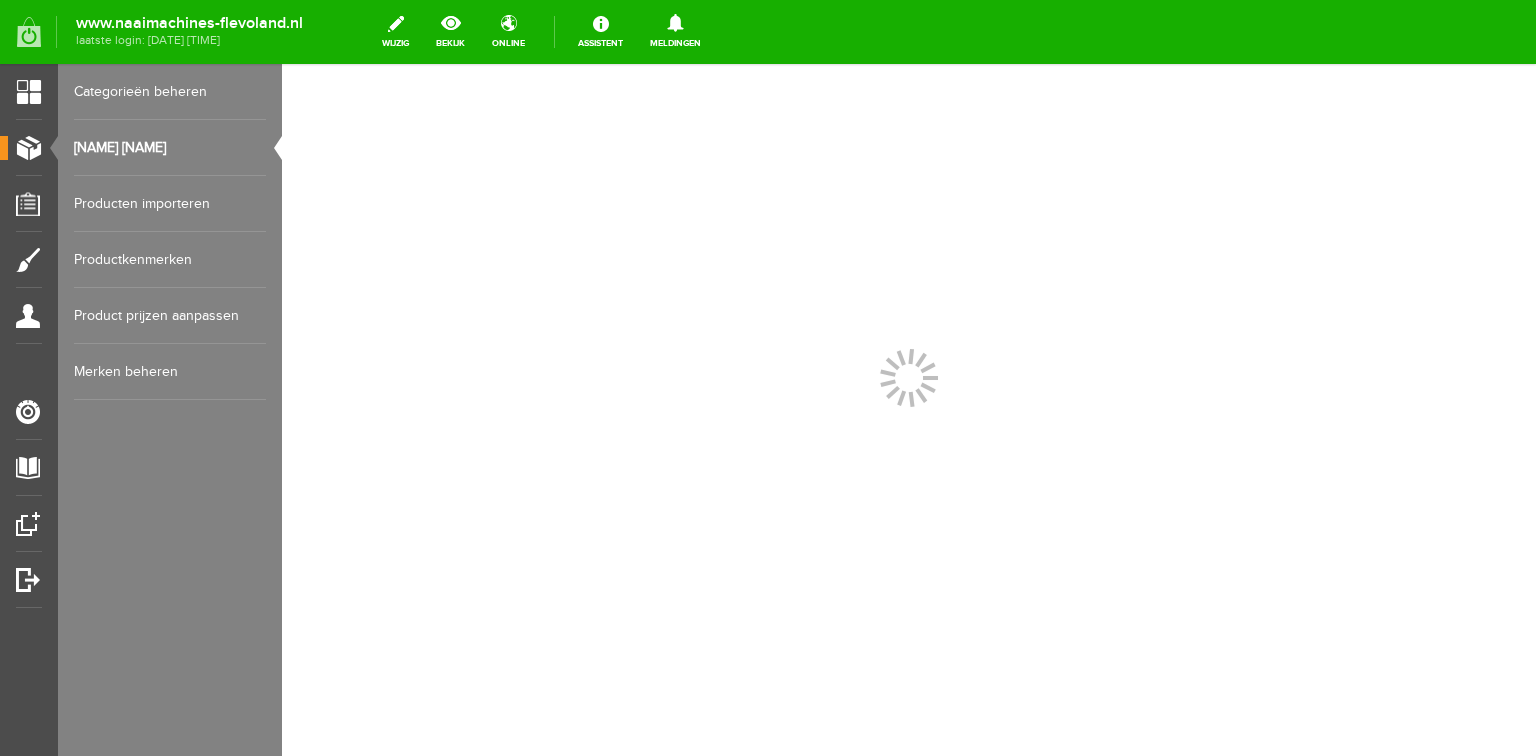 scroll, scrollTop: 0, scrollLeft: 0, axis: both 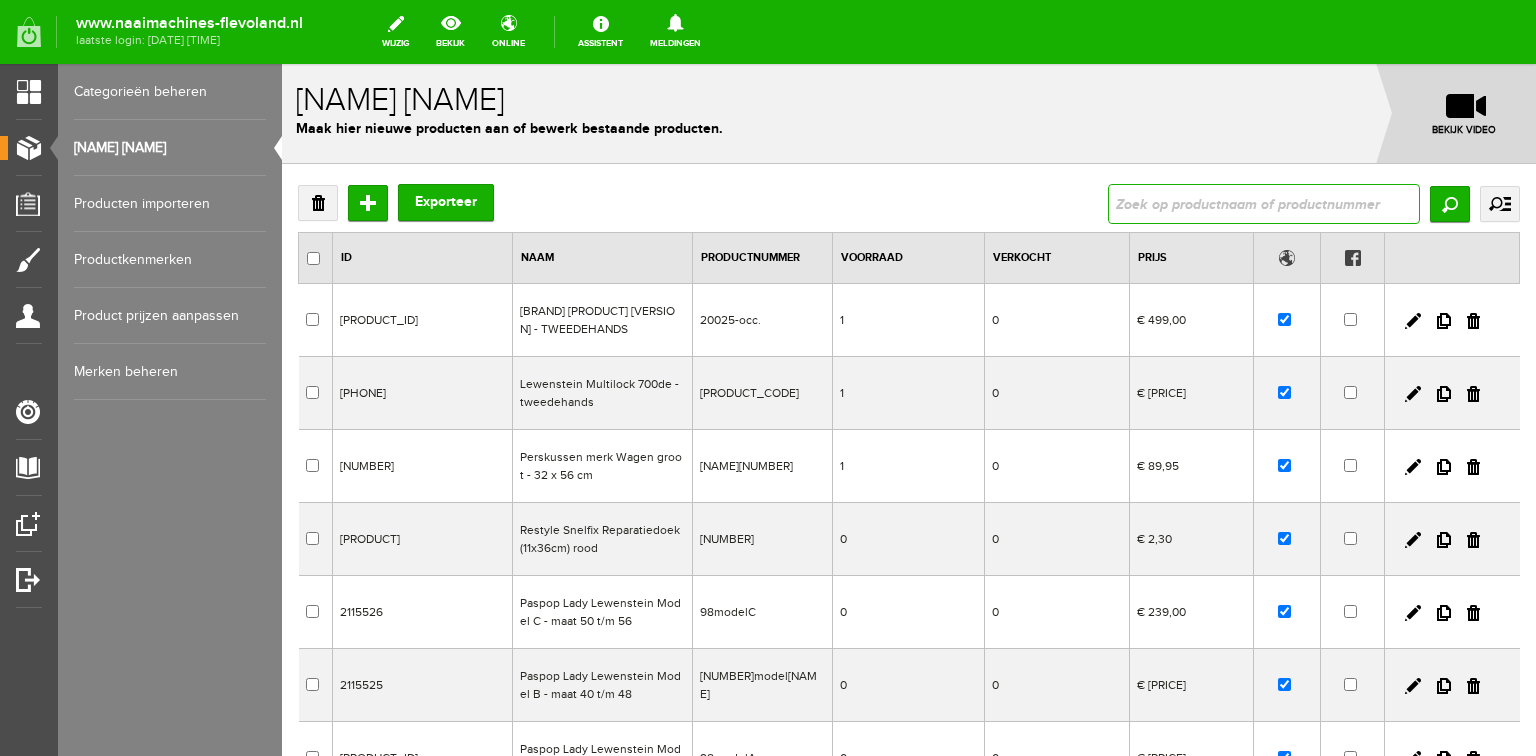 click at bounding box center [1264, 204] 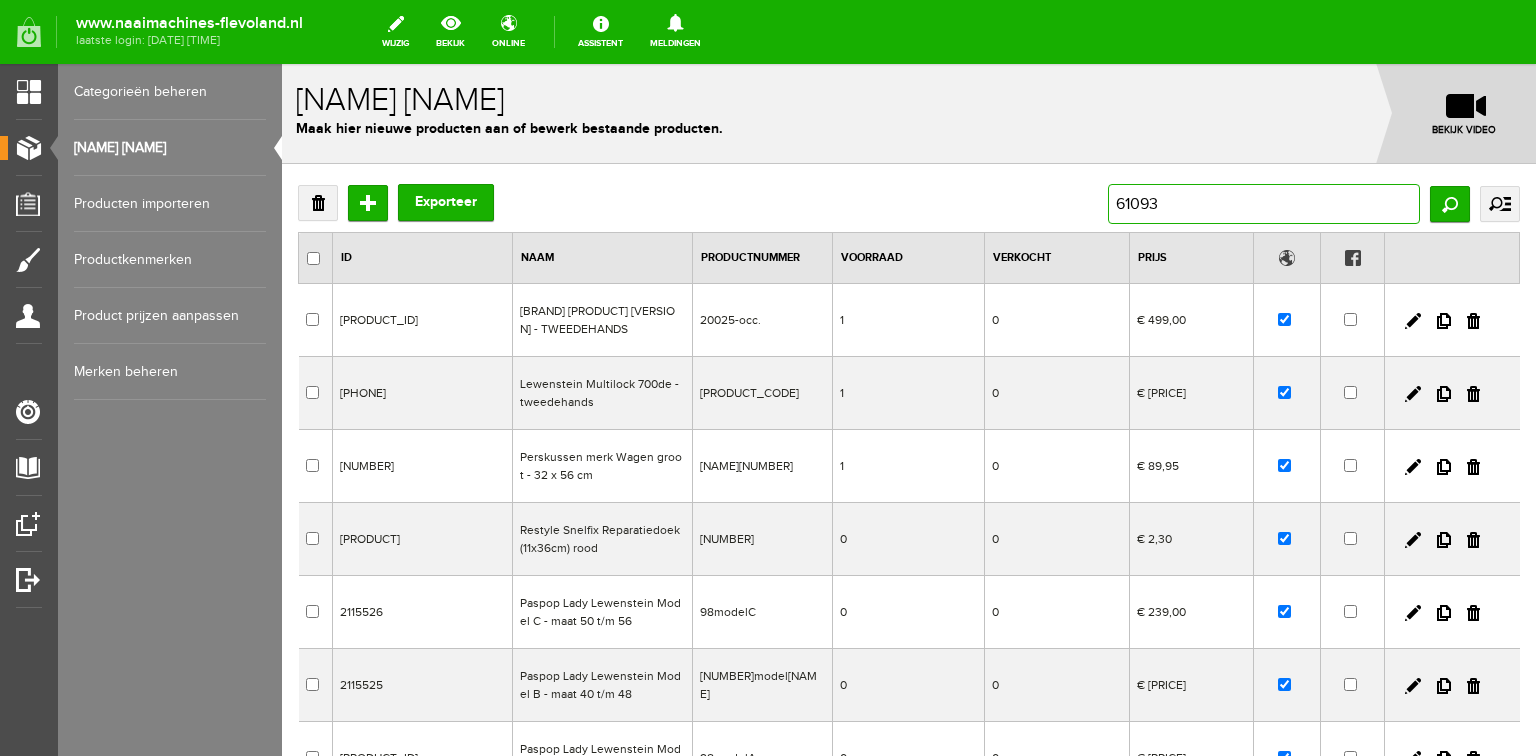type on "610933" 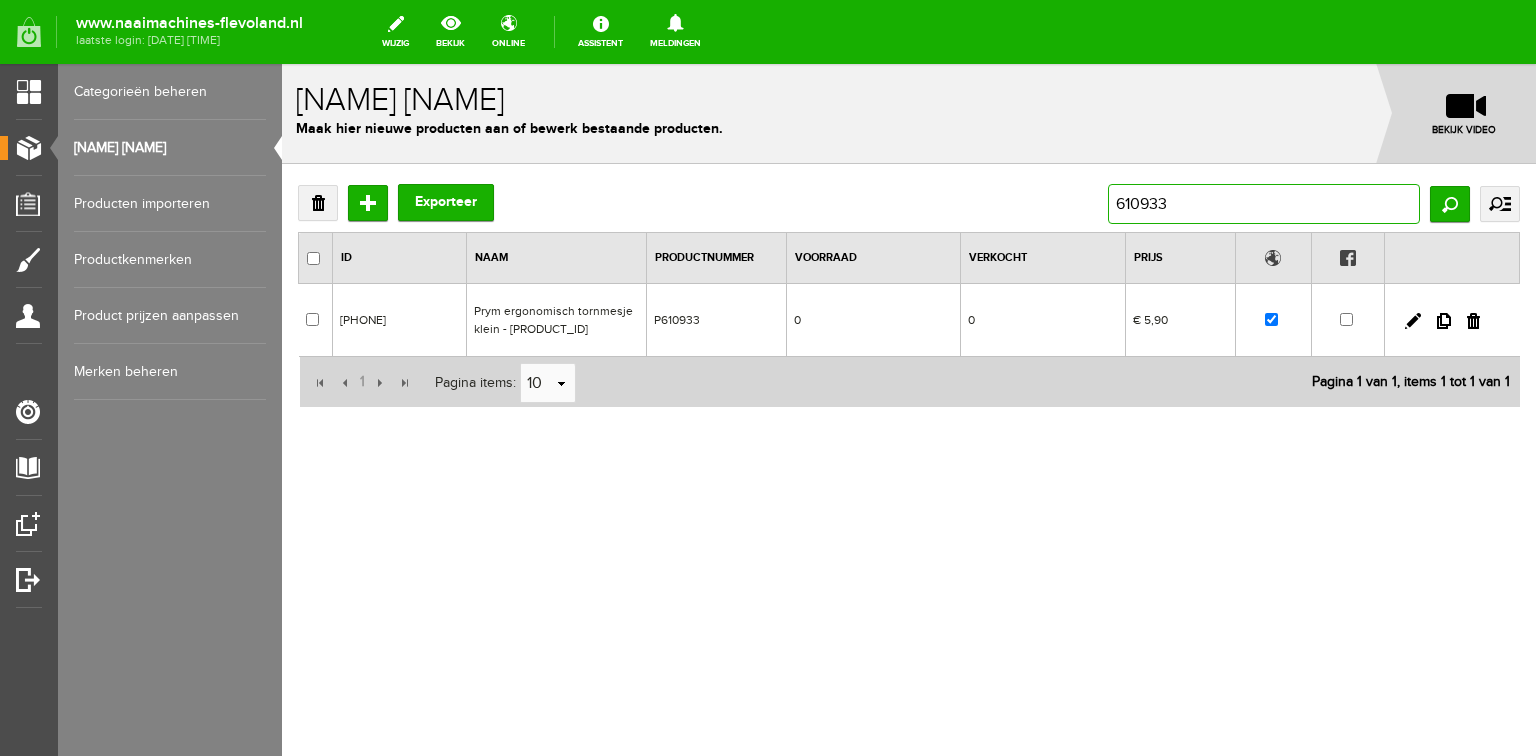 click on "610933" at bounding box center (1264, 204) 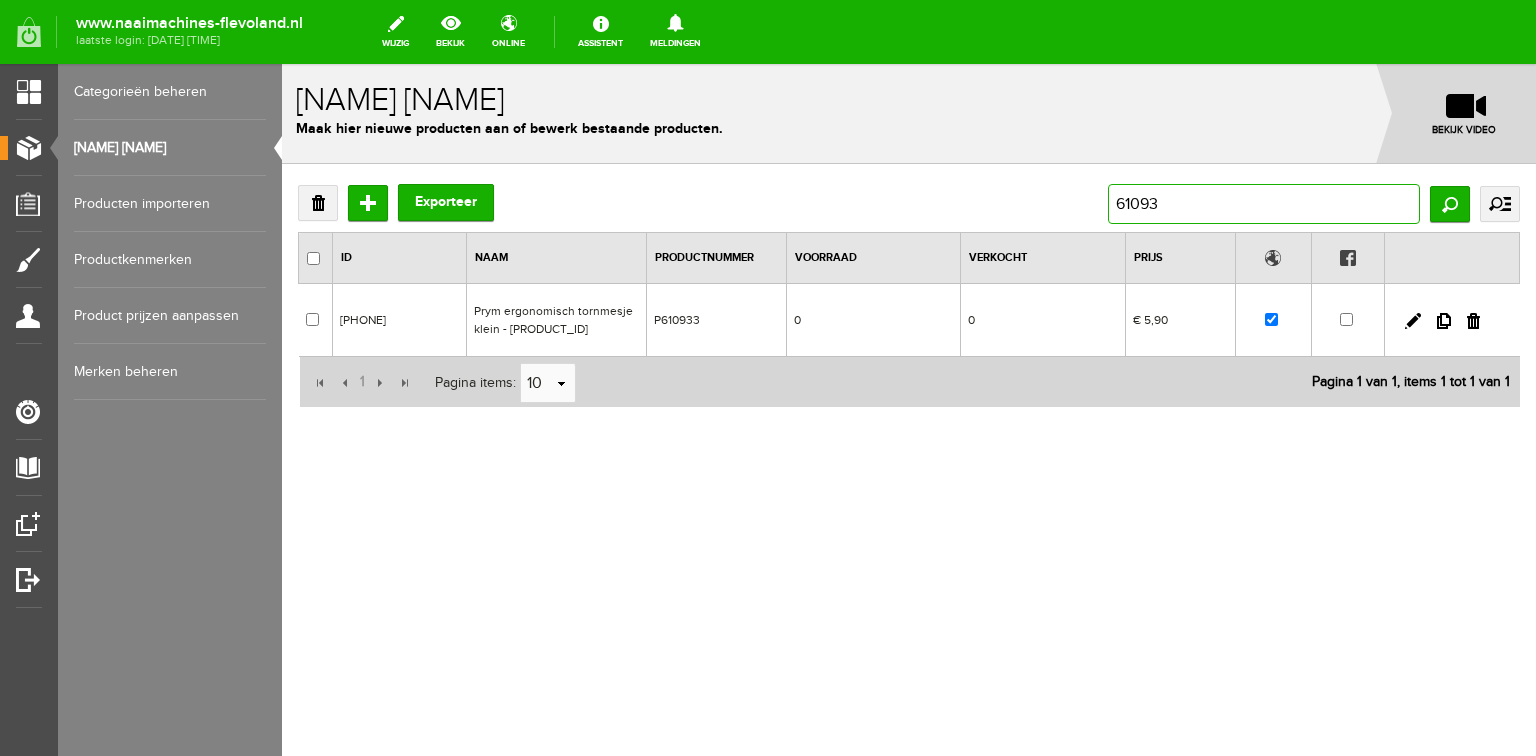 type on "610931" 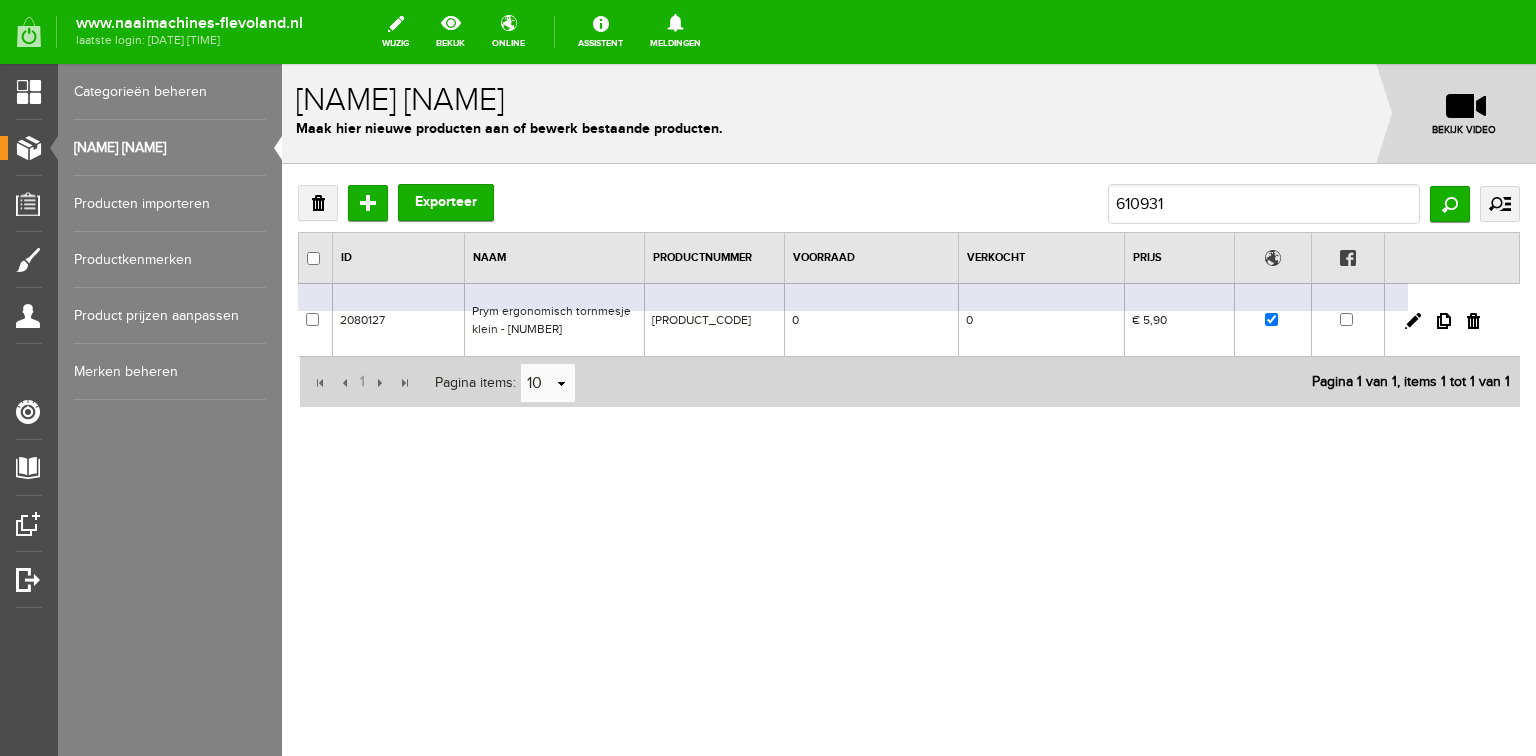 drag, startPoint x: 1413, startPoint y: 316, endPoint x: 1382, endPoint y: 319, distance: 31.144823 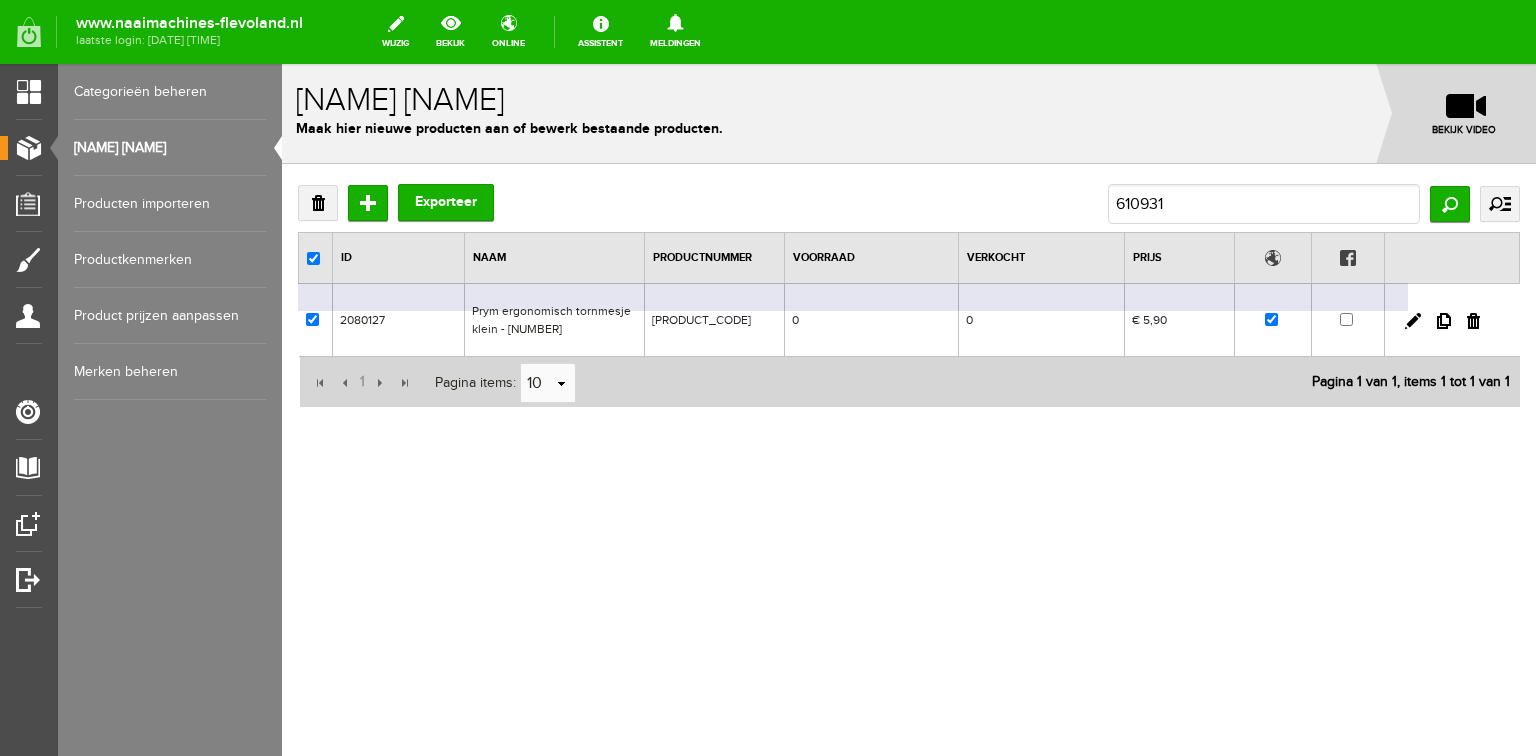 click at bounding box center (1413, 321) 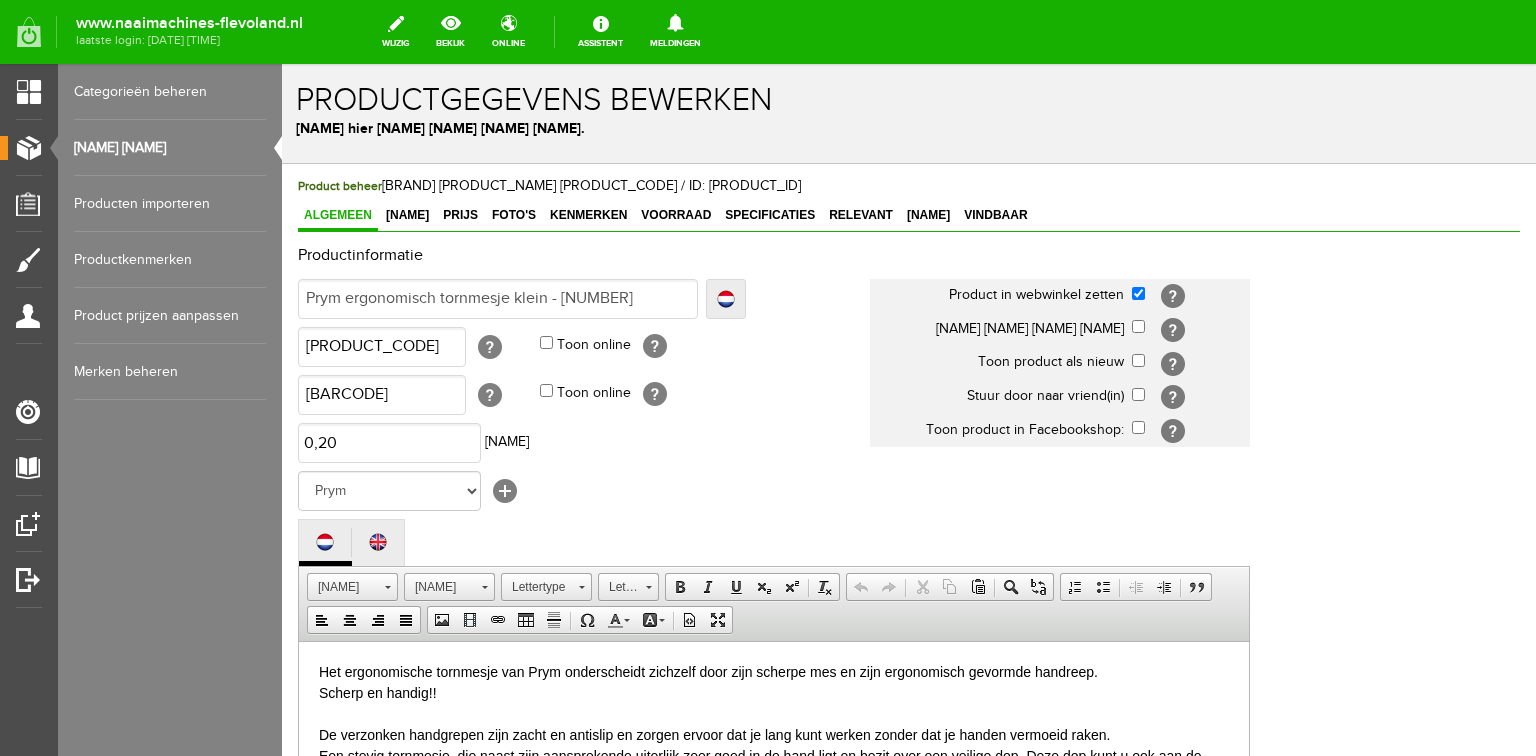 scroll, scrollTop: 0, scrollLeft: 0, axis: both 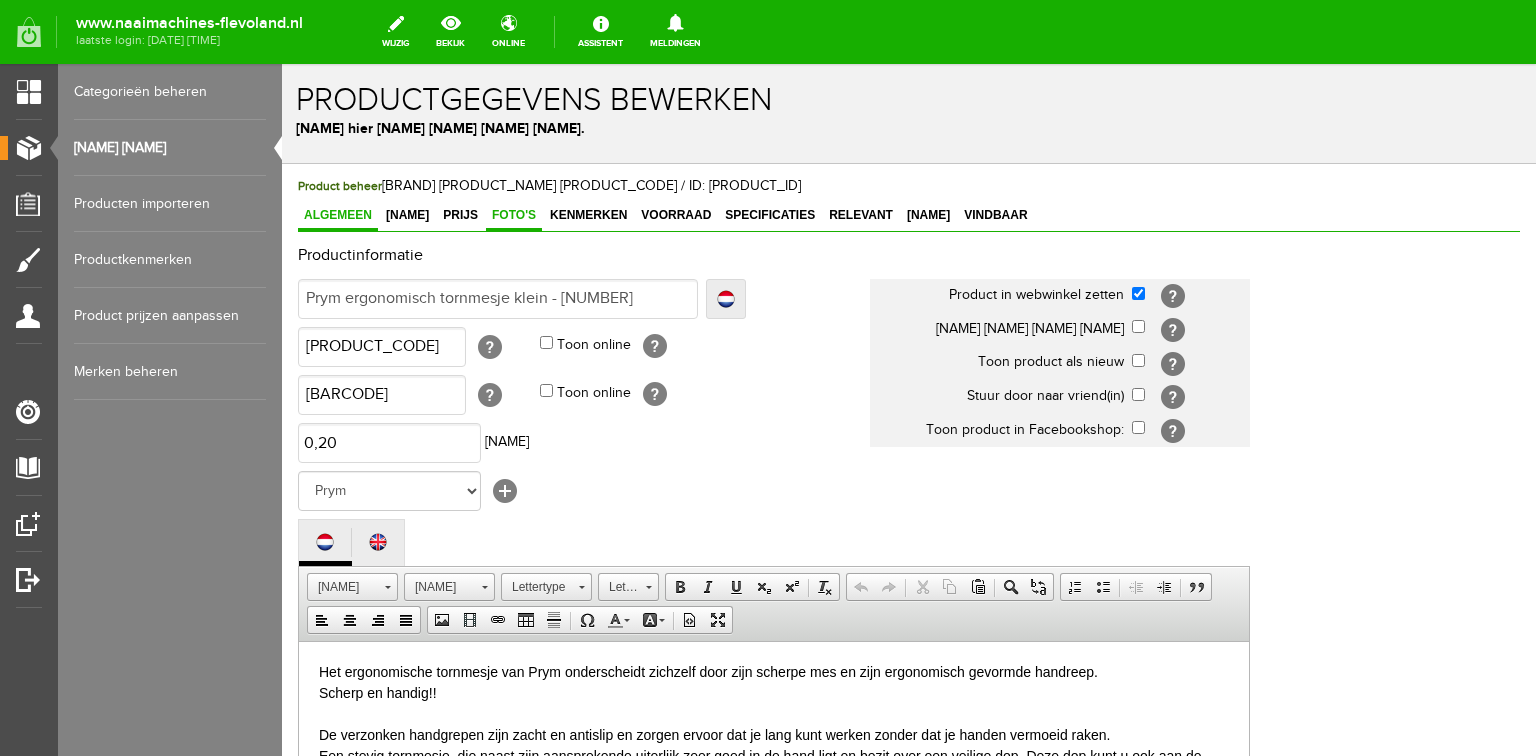 click on "Foto's" at bounding box center [514, 215] 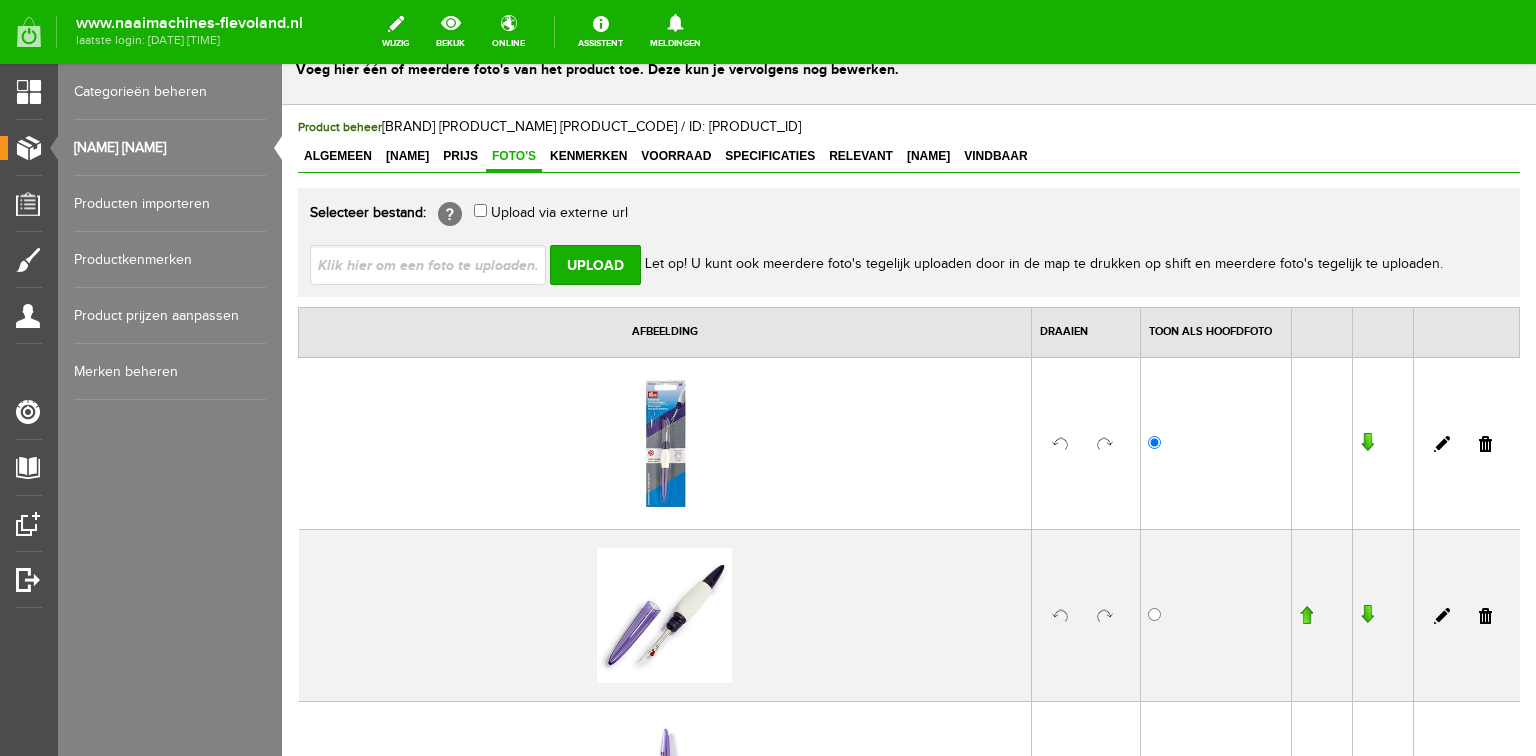 scroll, scrollTop: 0, scrollLeft: 0, axis: both 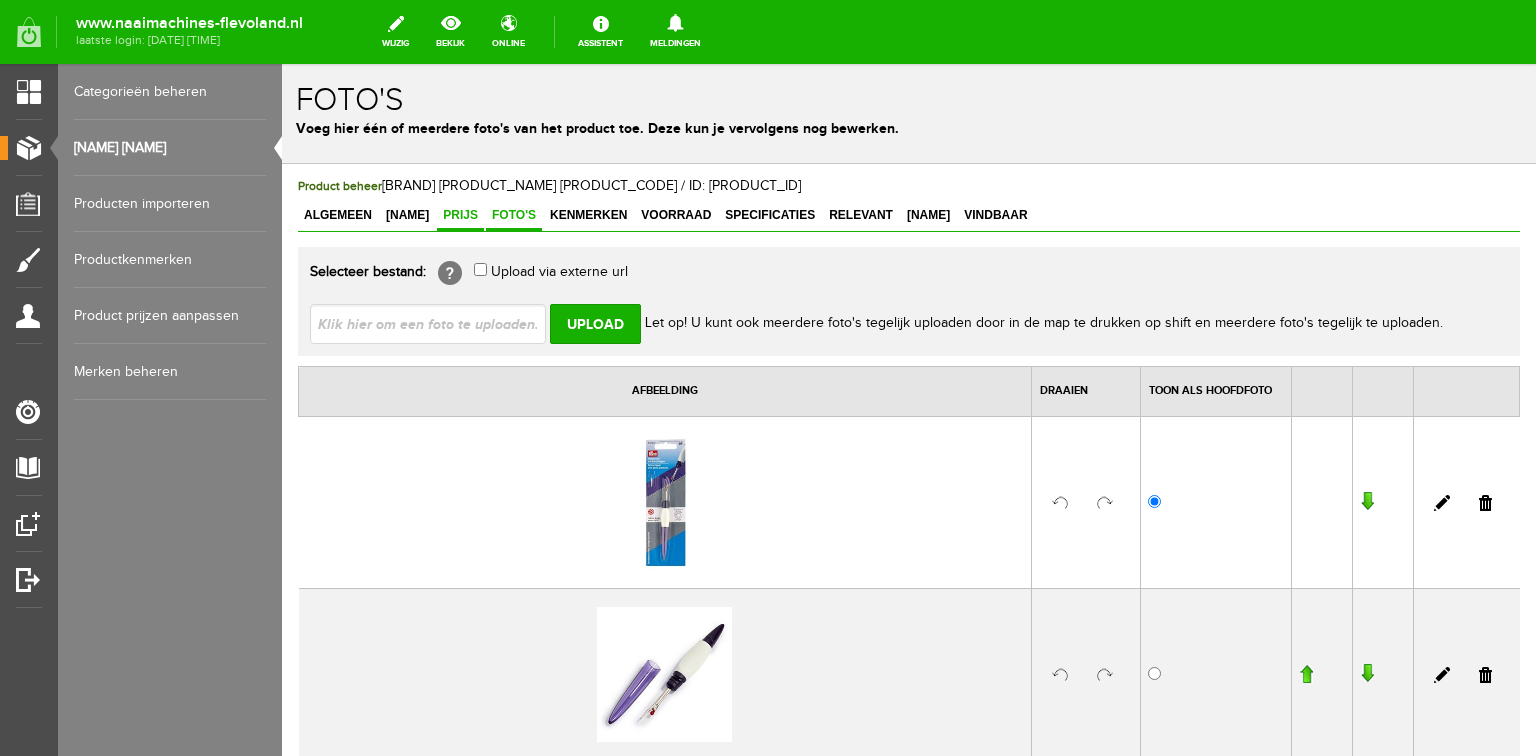 click on "Prijs" at bounding box center [460, 215] 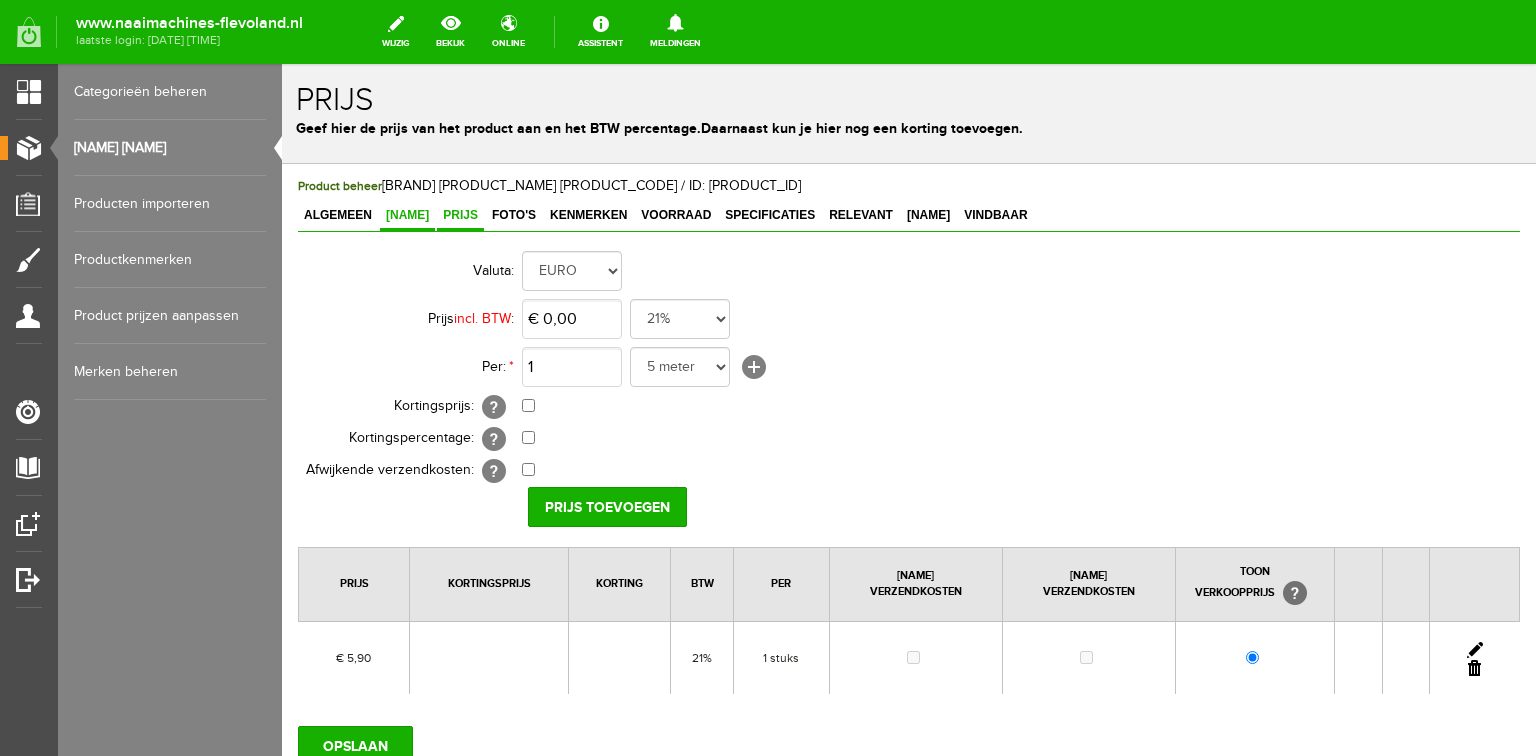 click on "[NAME]" at bounding box center [407, 215] 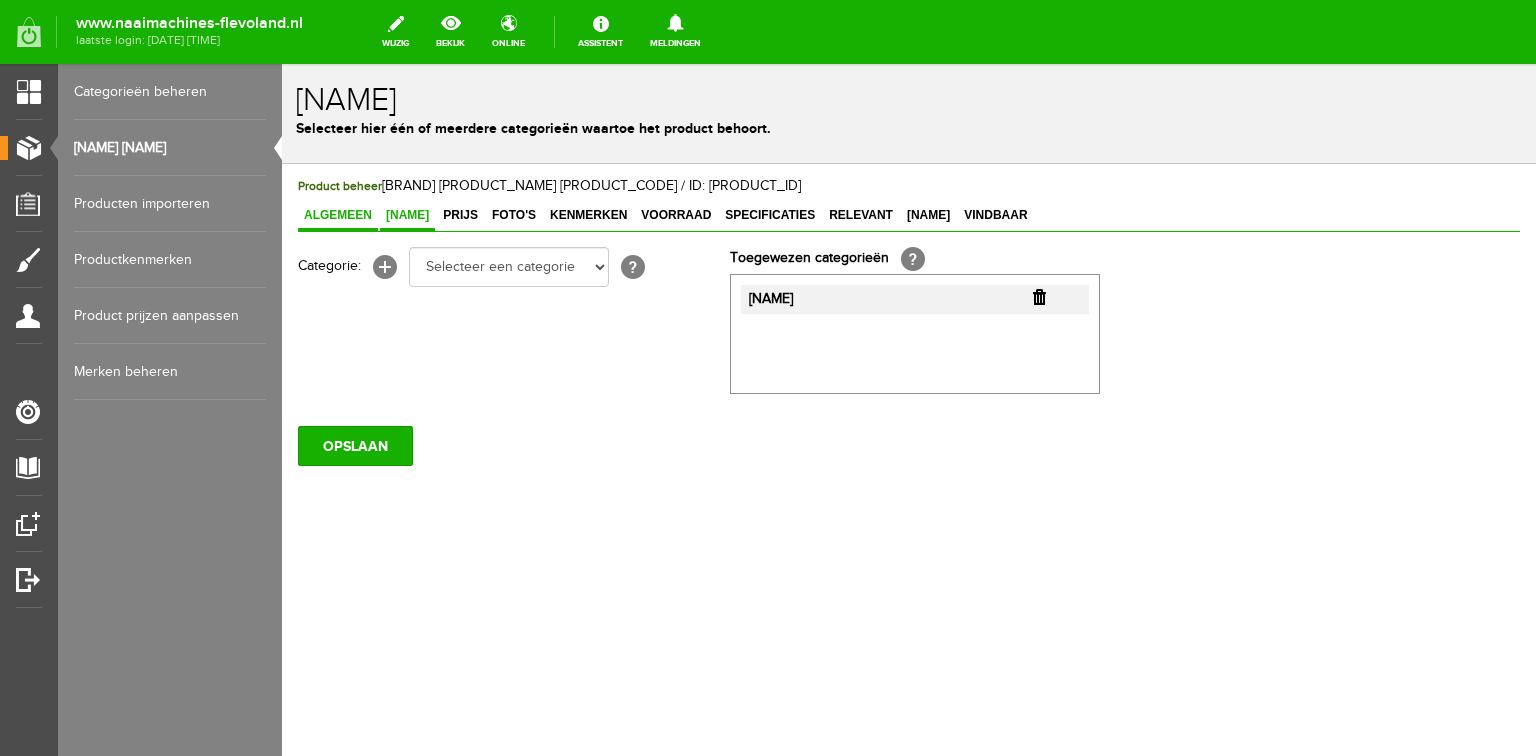 click on "Algemeen" at bounding box center (338, 215) 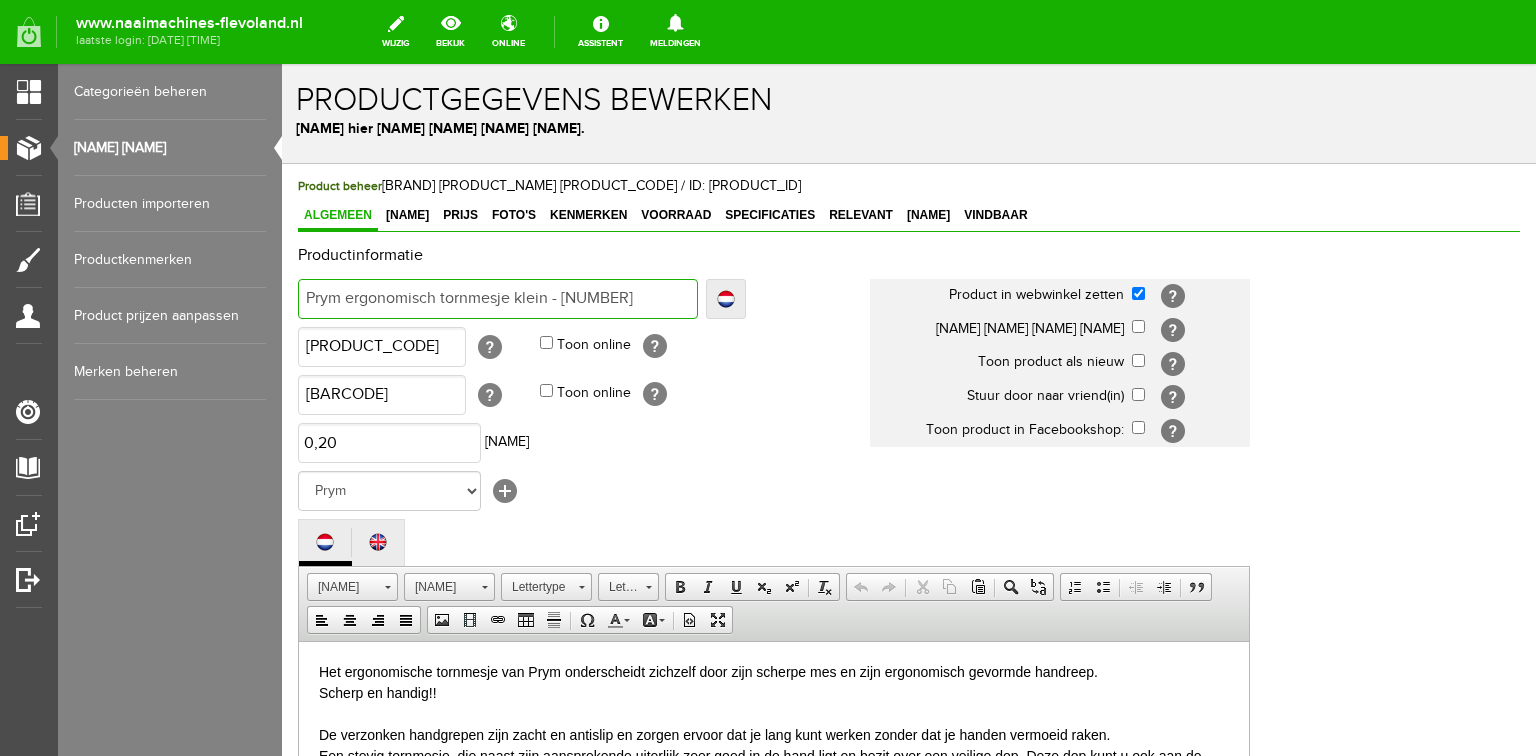 click on "Prym ergonomisch tornmesje klein - [NUMBER]" at bounding box center [498, 299] 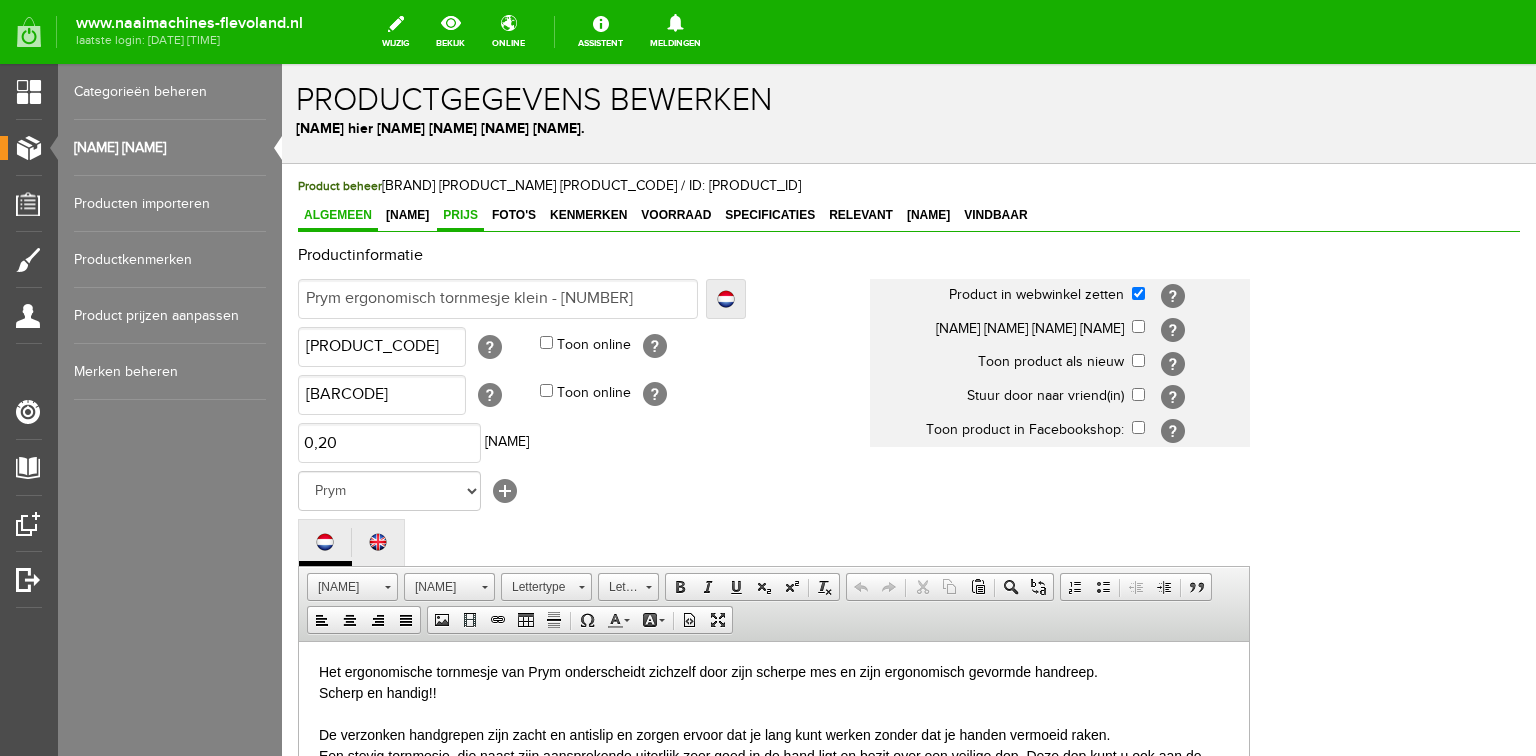 click on "Prijs" at bounding box center (460, 215) 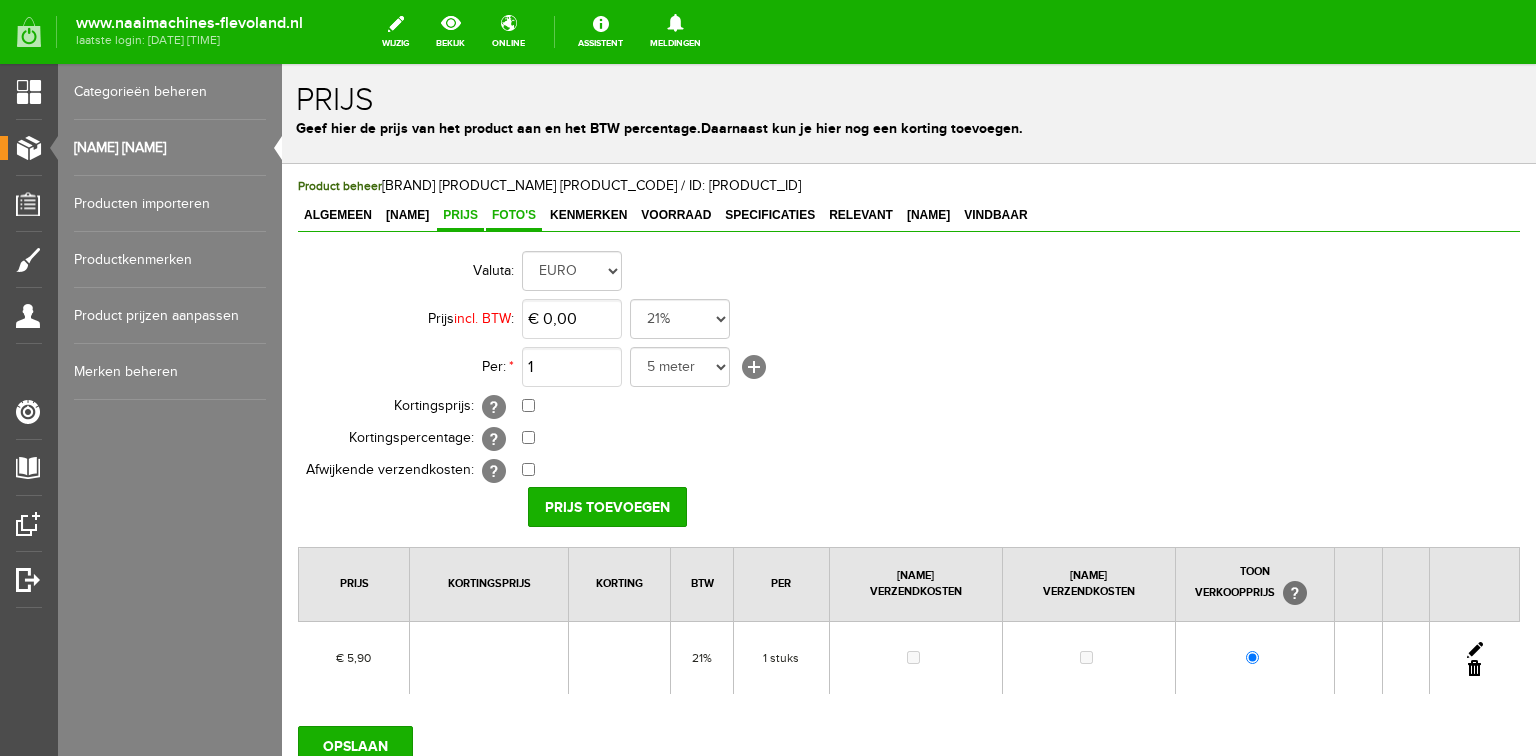 click on "Foto's" at bounding box center [514, 215] 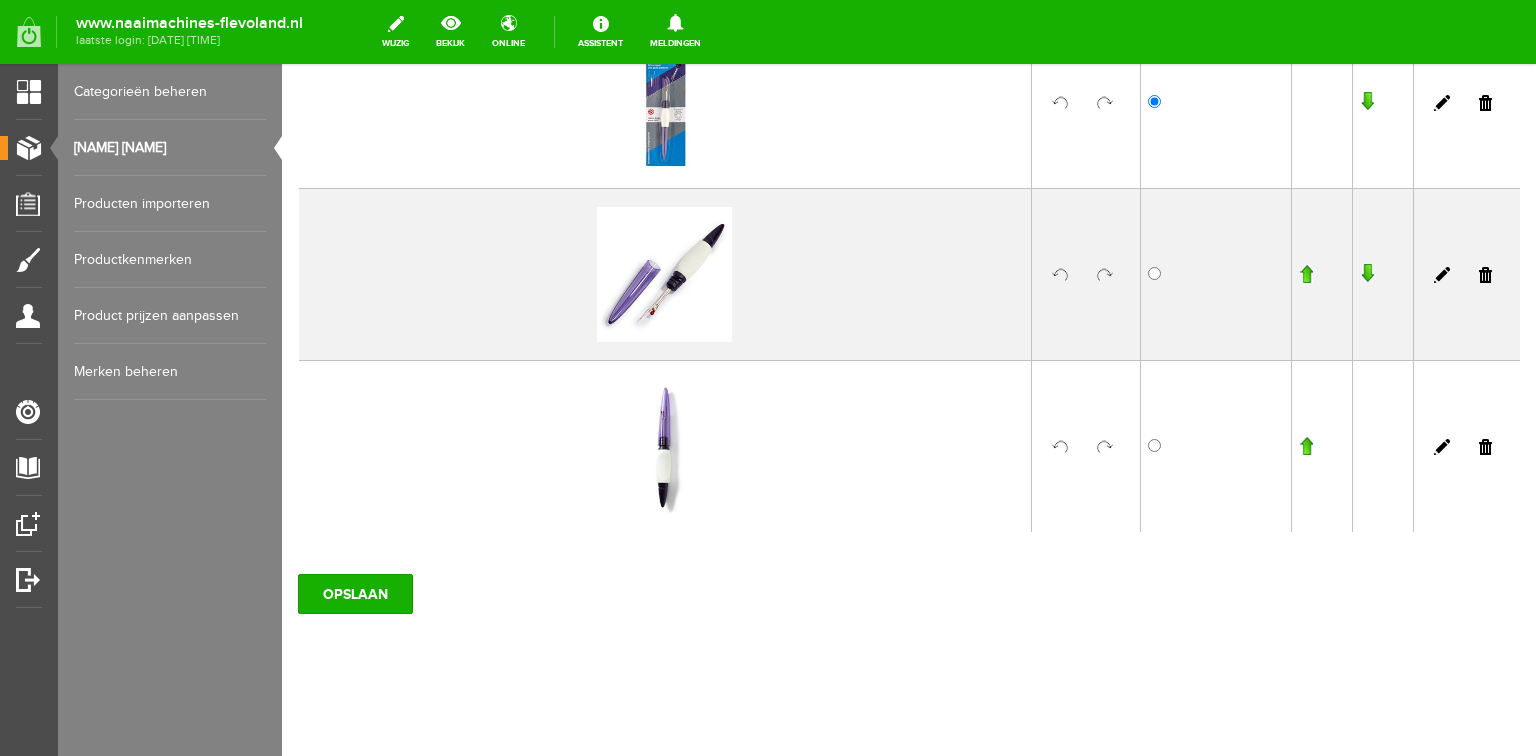 scroll, scrollTop: 0, scrollLeft: 0, axis: both 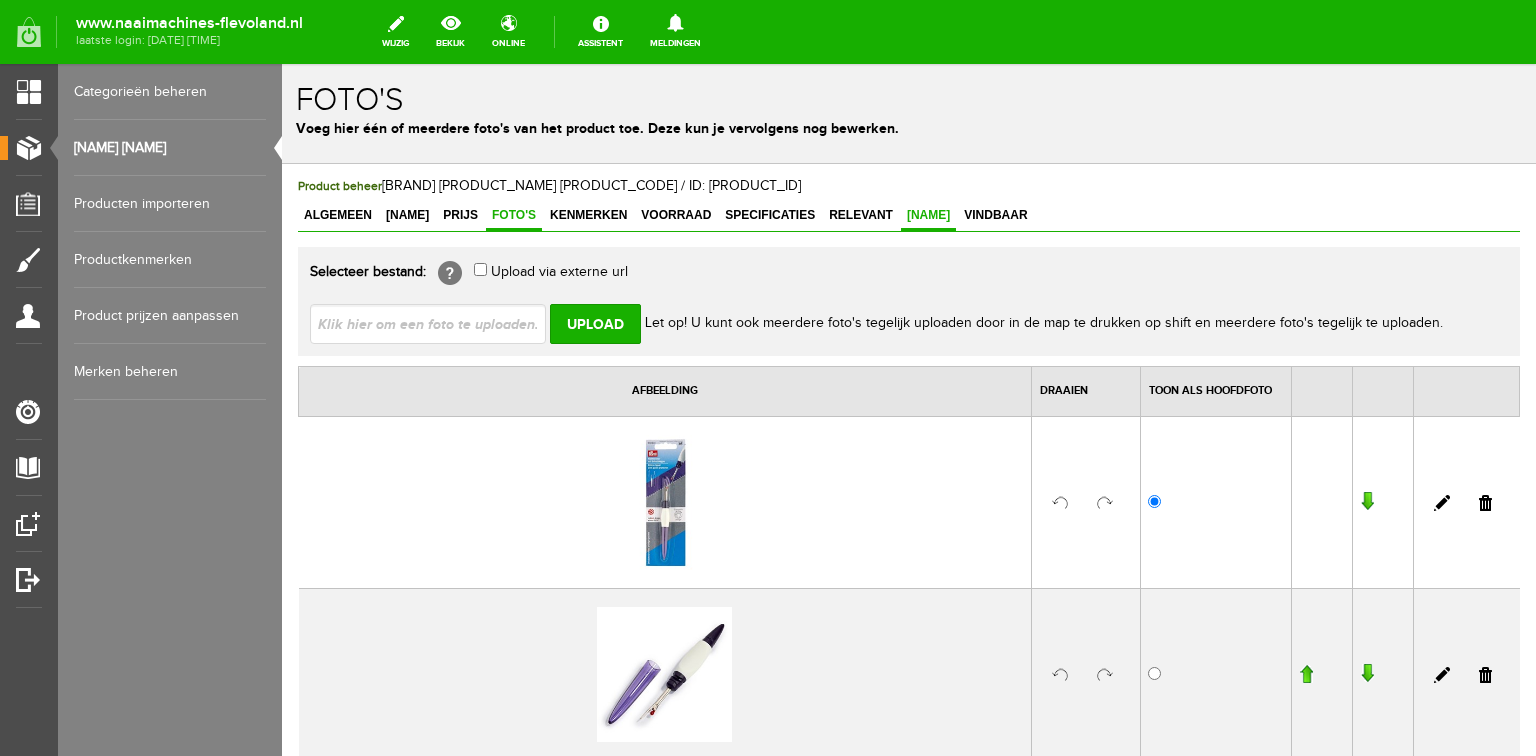 click on "[NAME]" at bounding box center [928, 215] 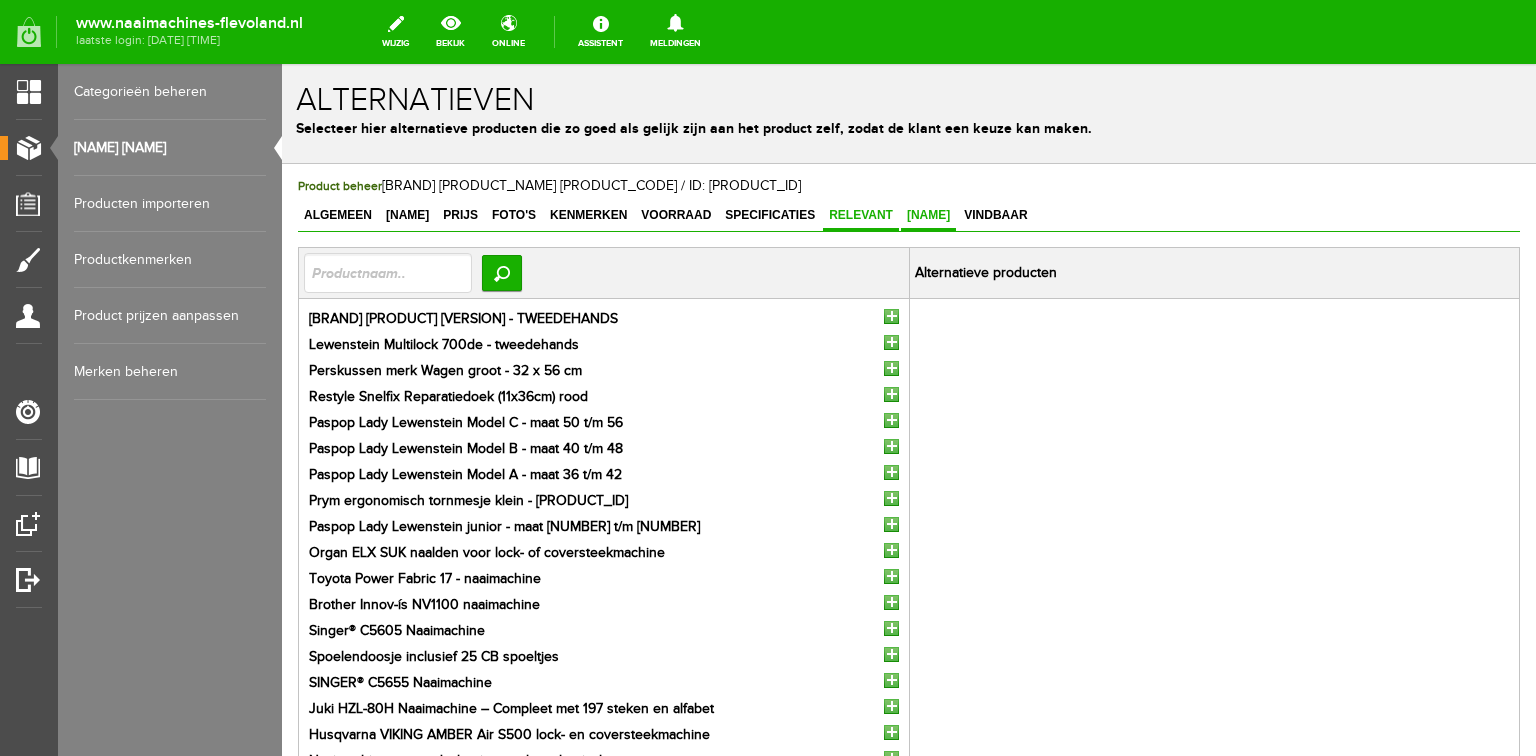 click on "Relevant" at bounding box center (861, 215) 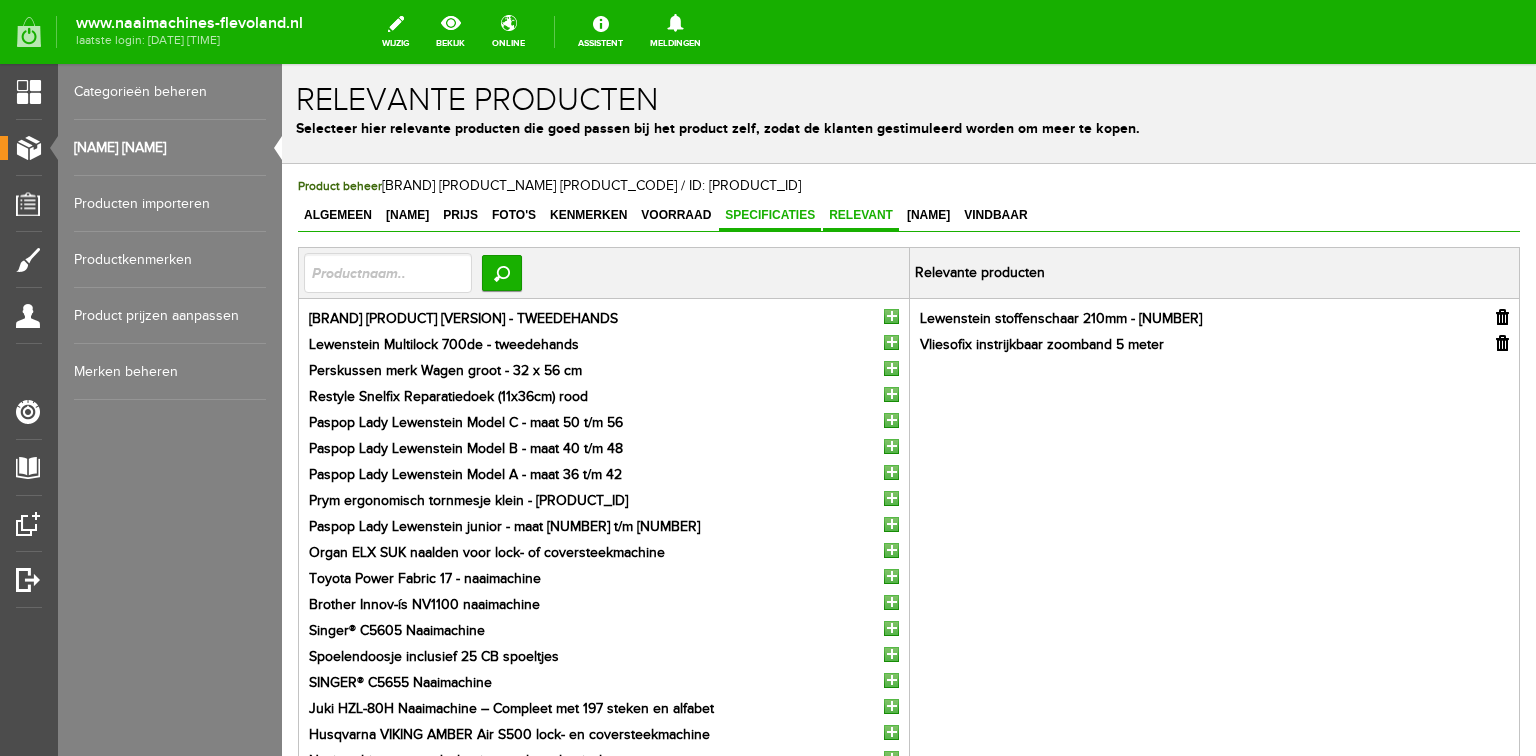 click on "Specificaties" at bounding box center [770, 215] 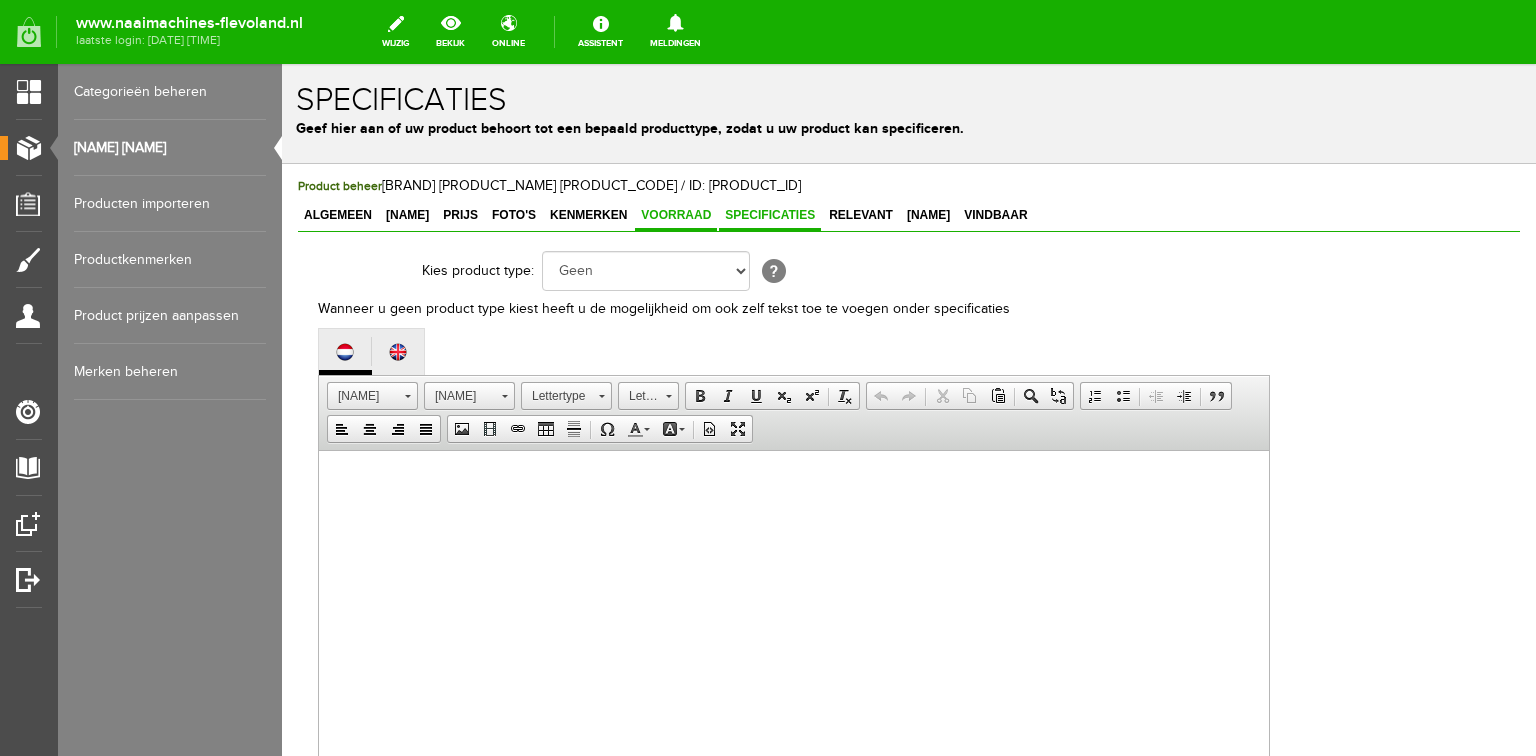 click on "Voorraad" at bounding box center [676, 215] 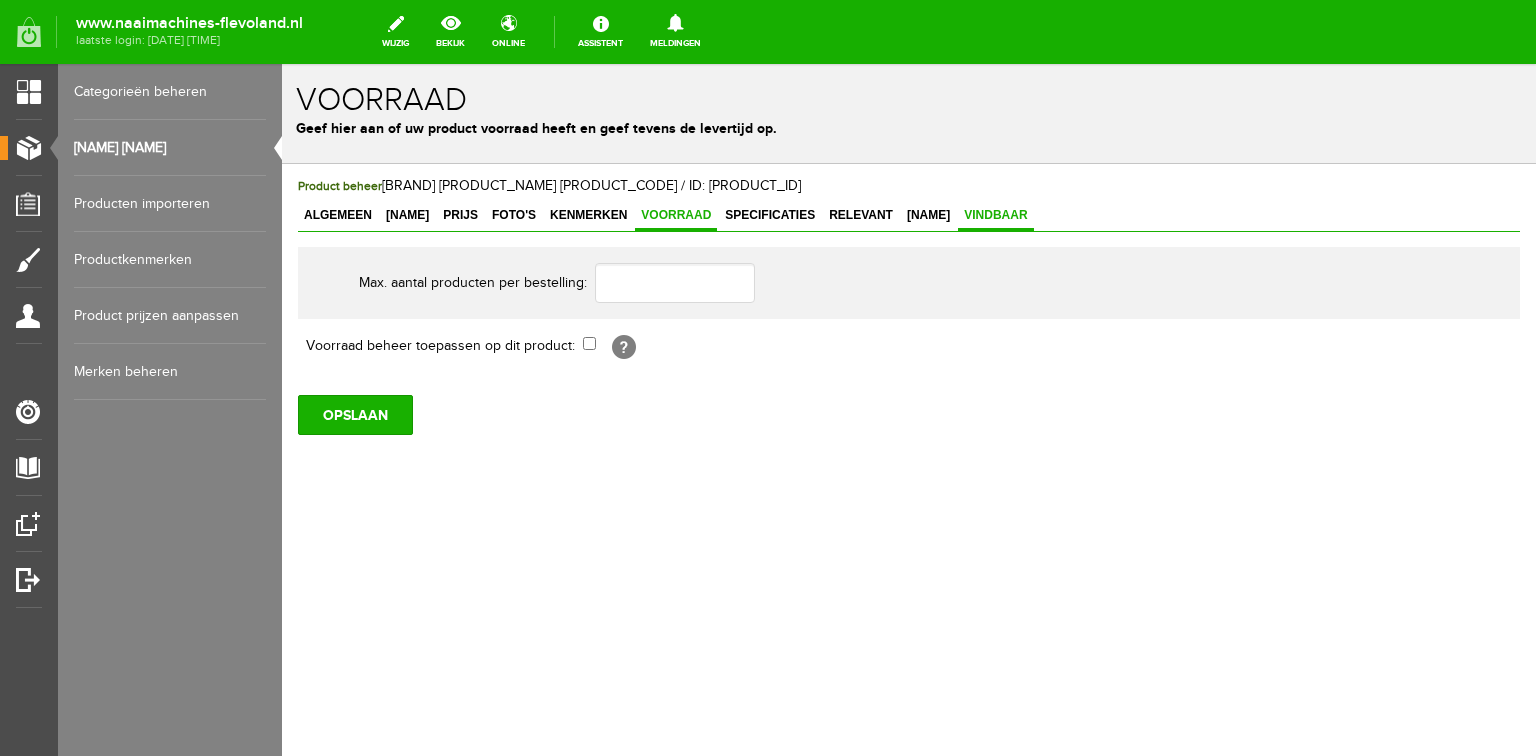 click on "Vindbaar" at bounding box center [995, 215] 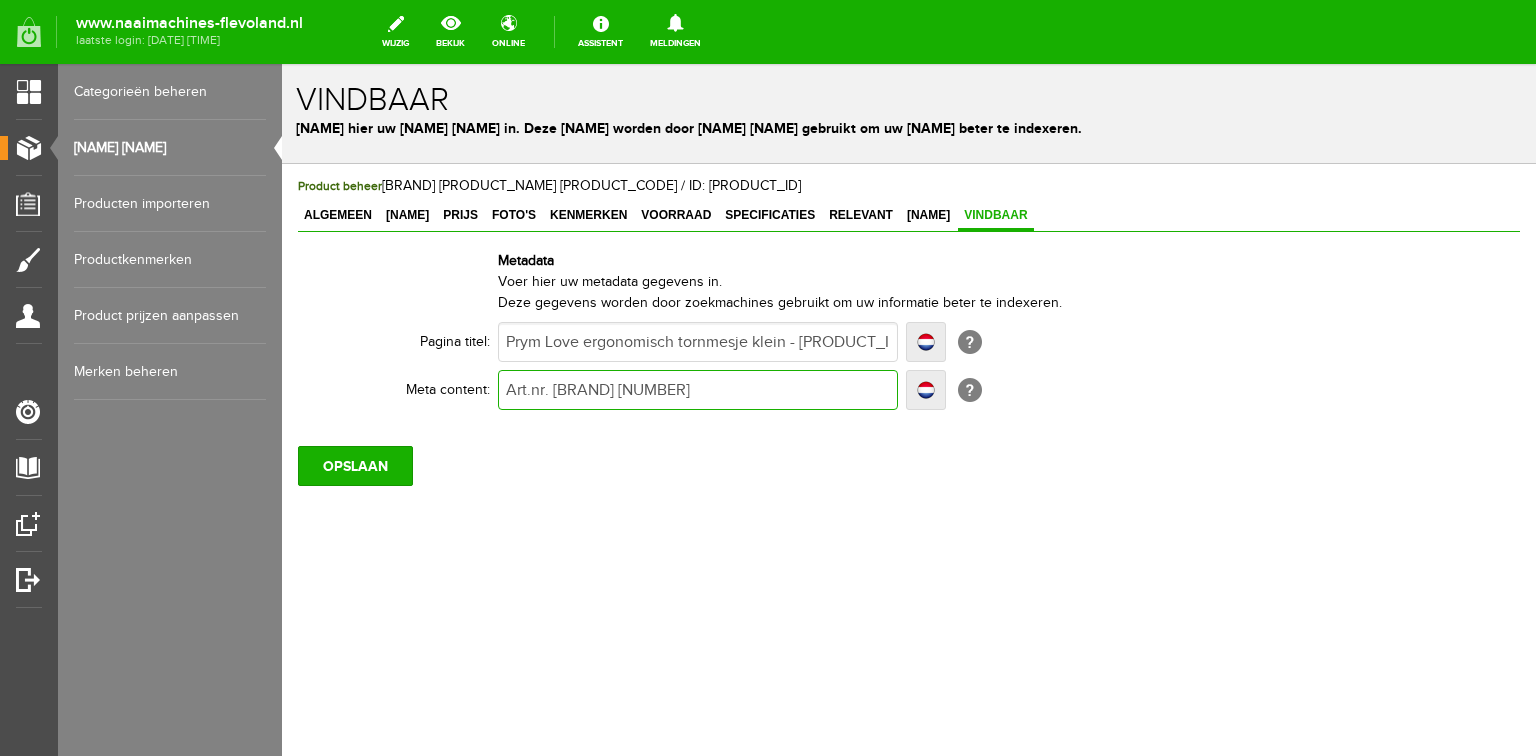 click on "Art.nr. [BRAND] [NUMBER]" at bounding box center [698, 390] 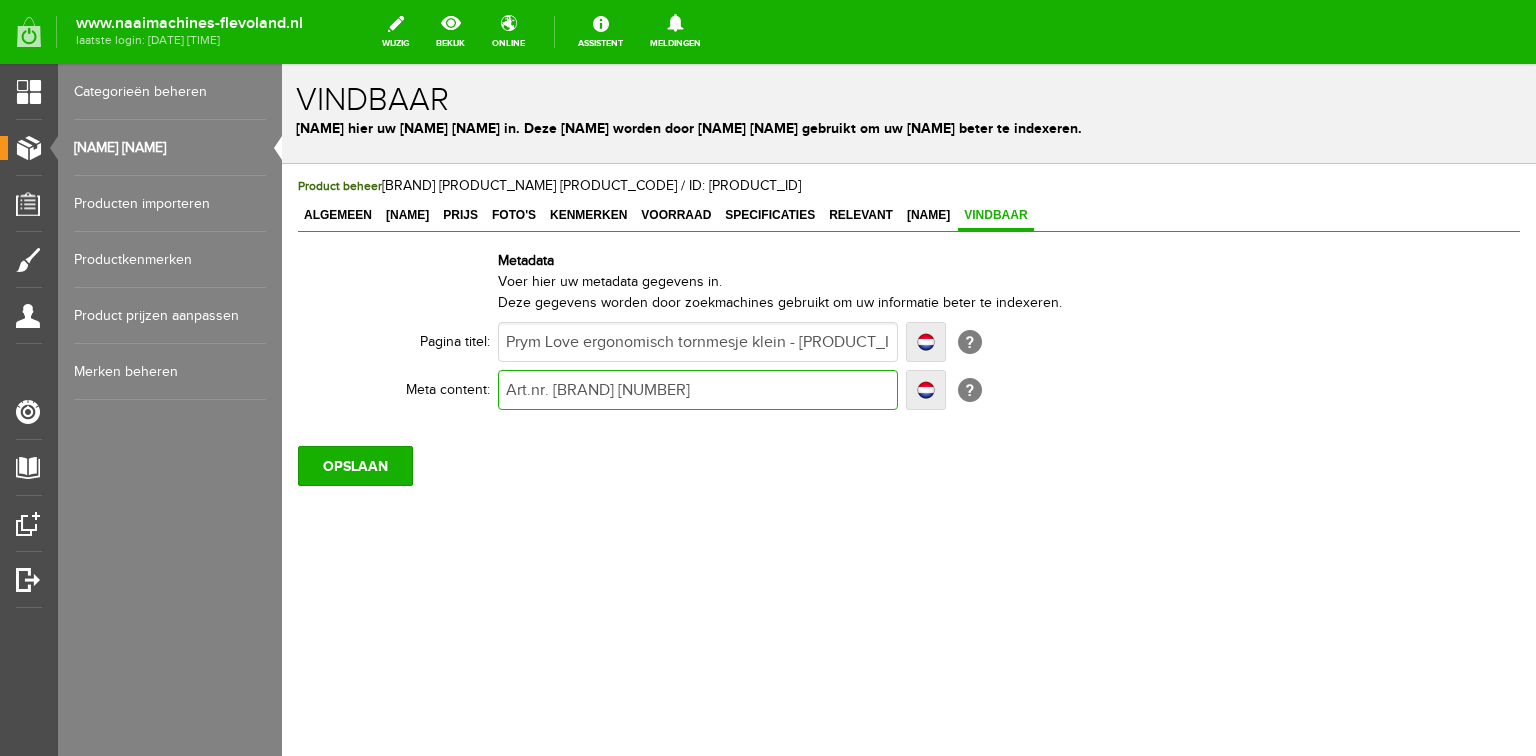 click on "Art.nr. [BRAND] [NUMBER]" at bounding box center [698, 390] 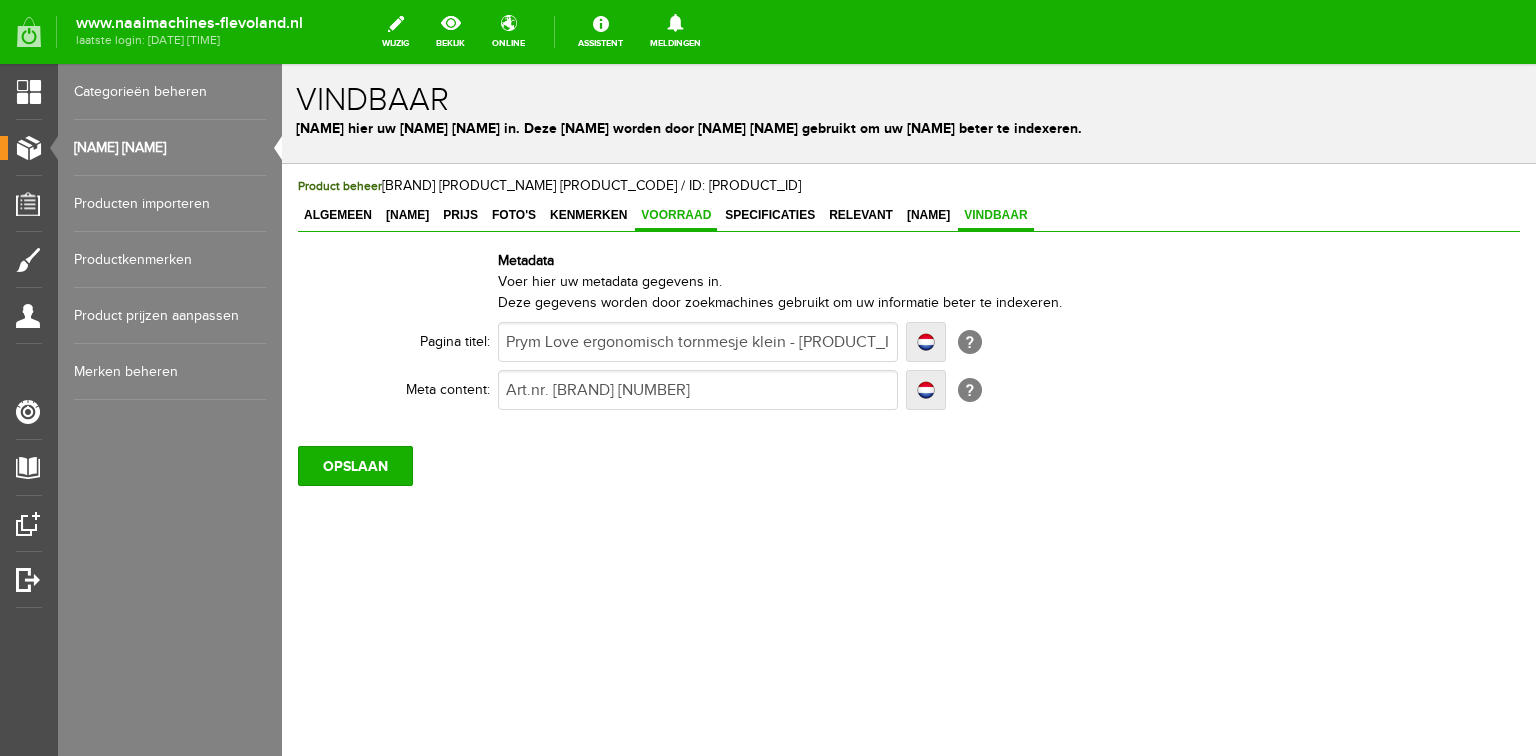 click on "Voorraad" at bounding box center (676, 215) 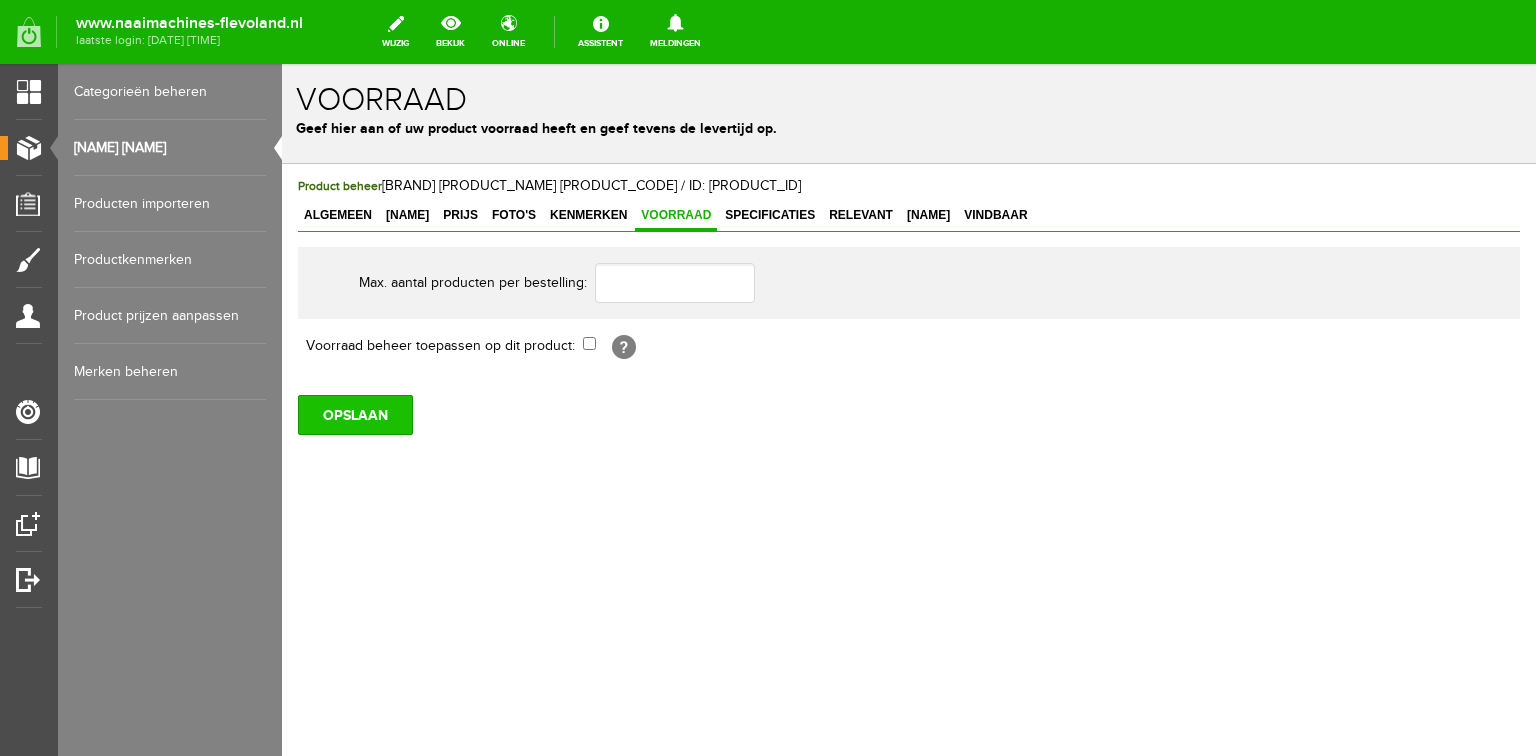 click on "OPSLAAN" at bounding box center (355, 415) 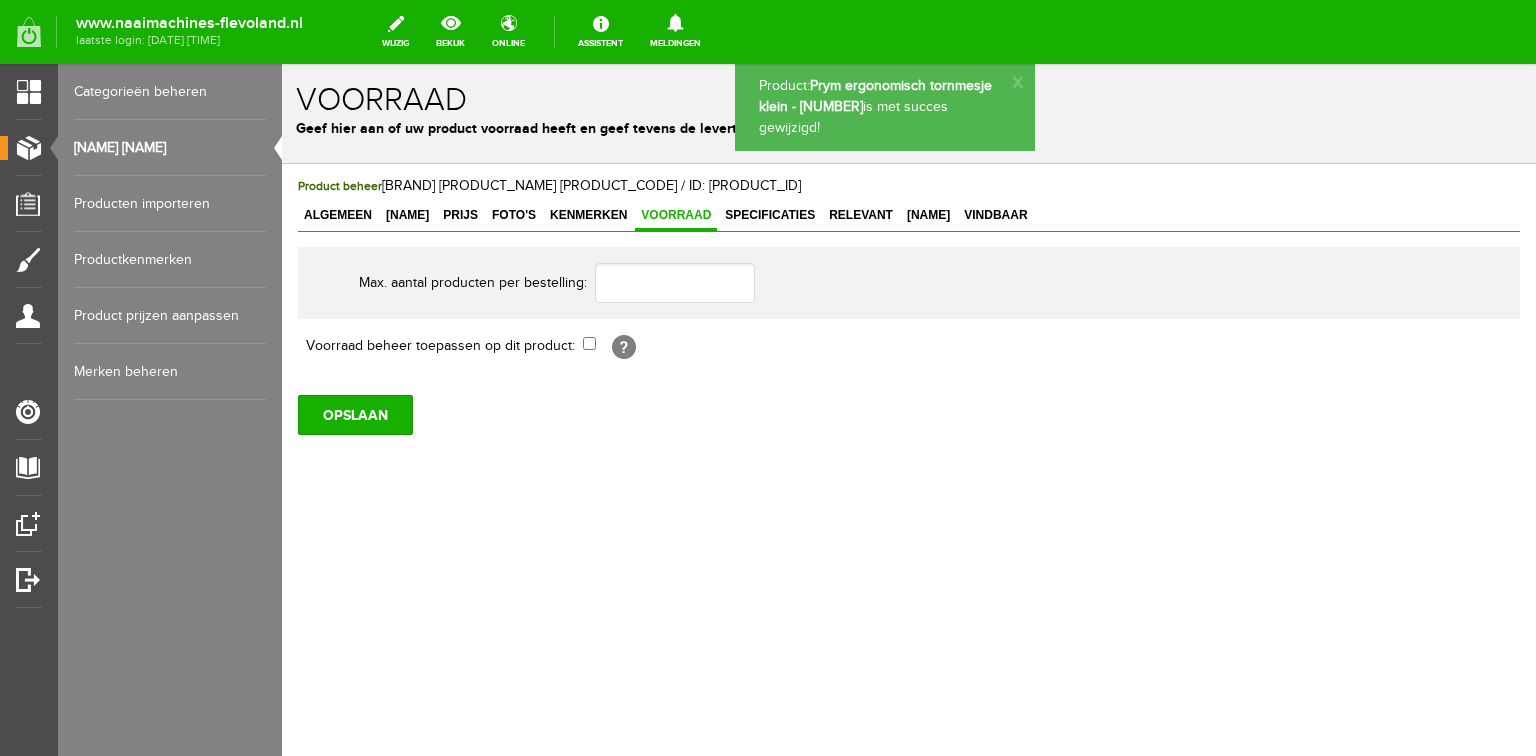 scroll, scrollTop: 0, scrollLeft: 0, axis: both 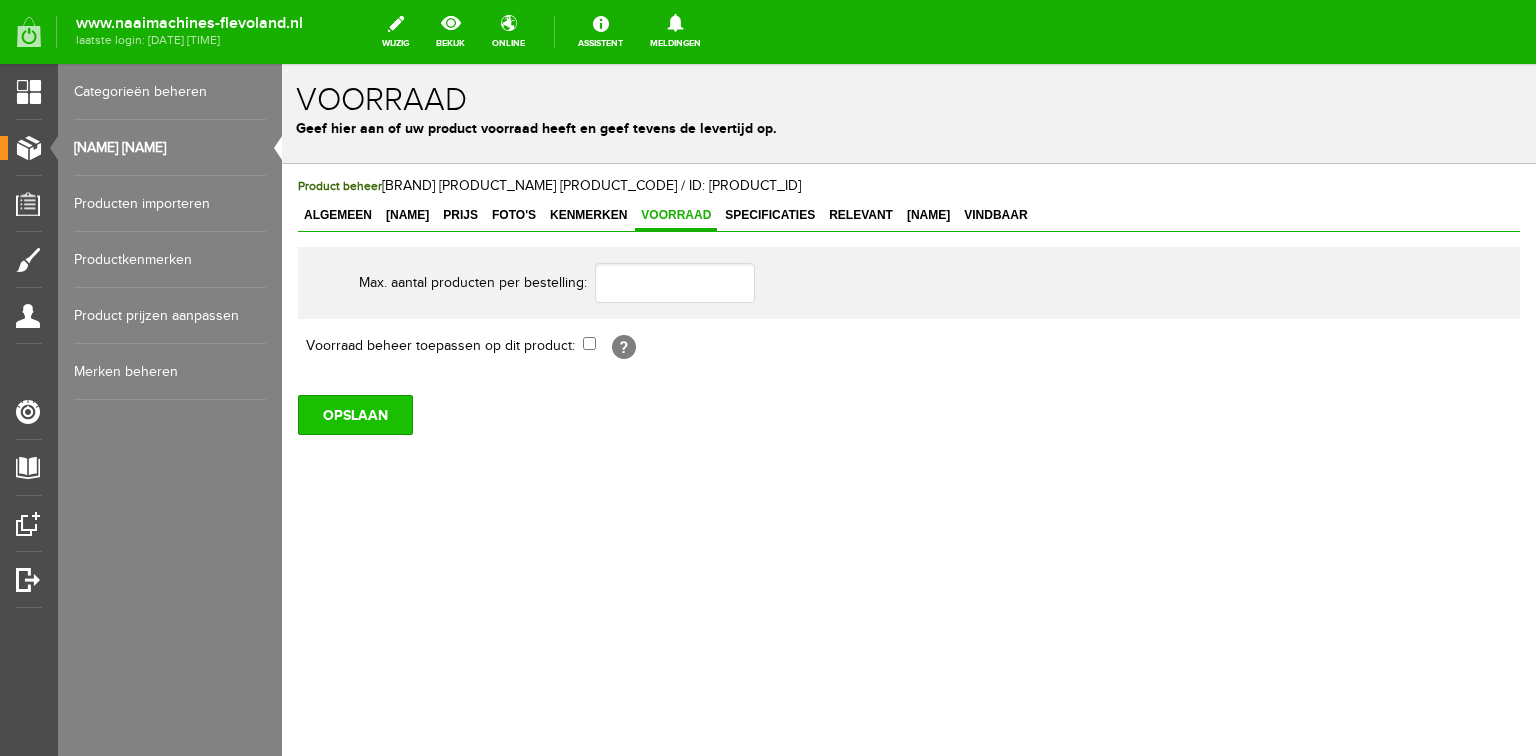 click on "OPSLAAN" at bounding box center (355, 415) 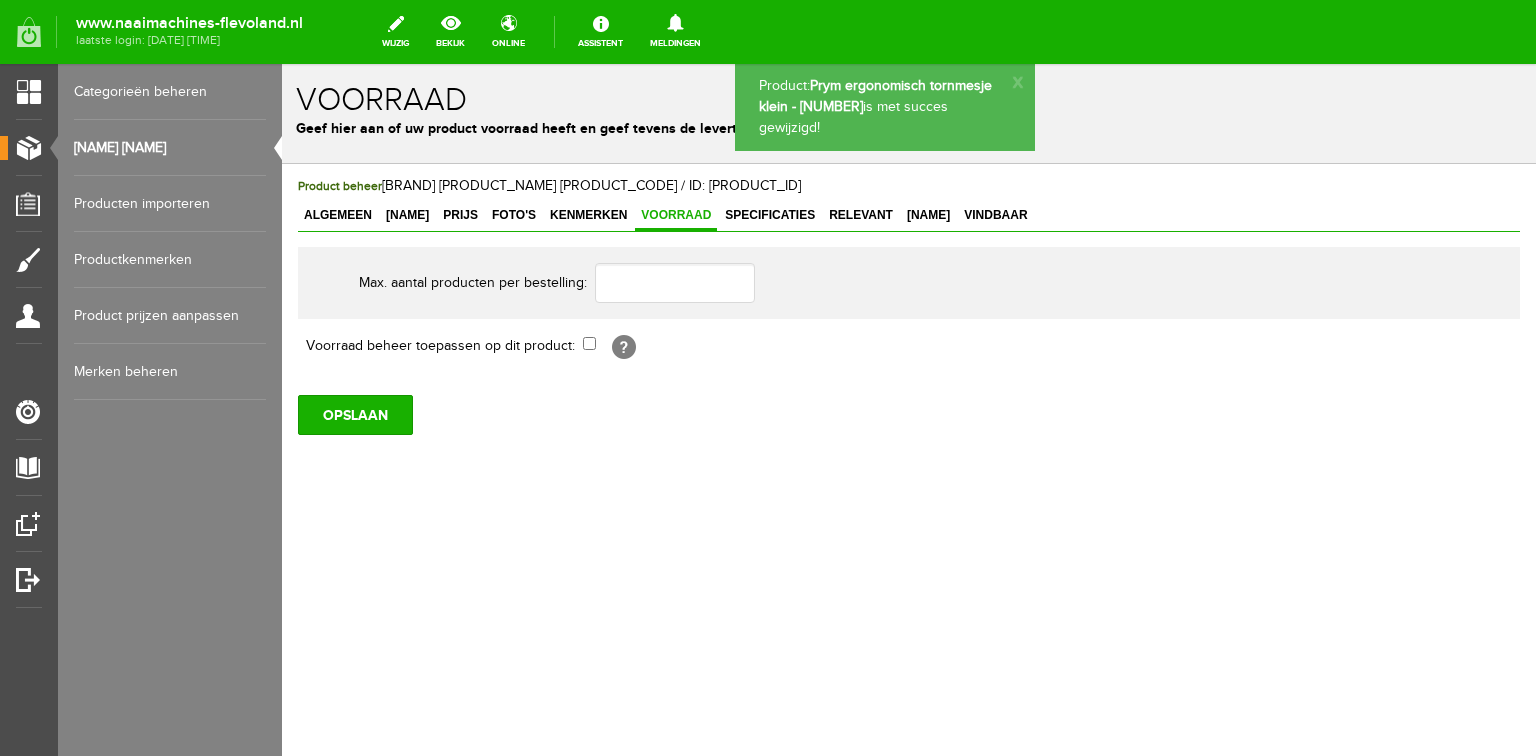 scroll, scrollTop: 0, scrollLeft: 0, axis: both 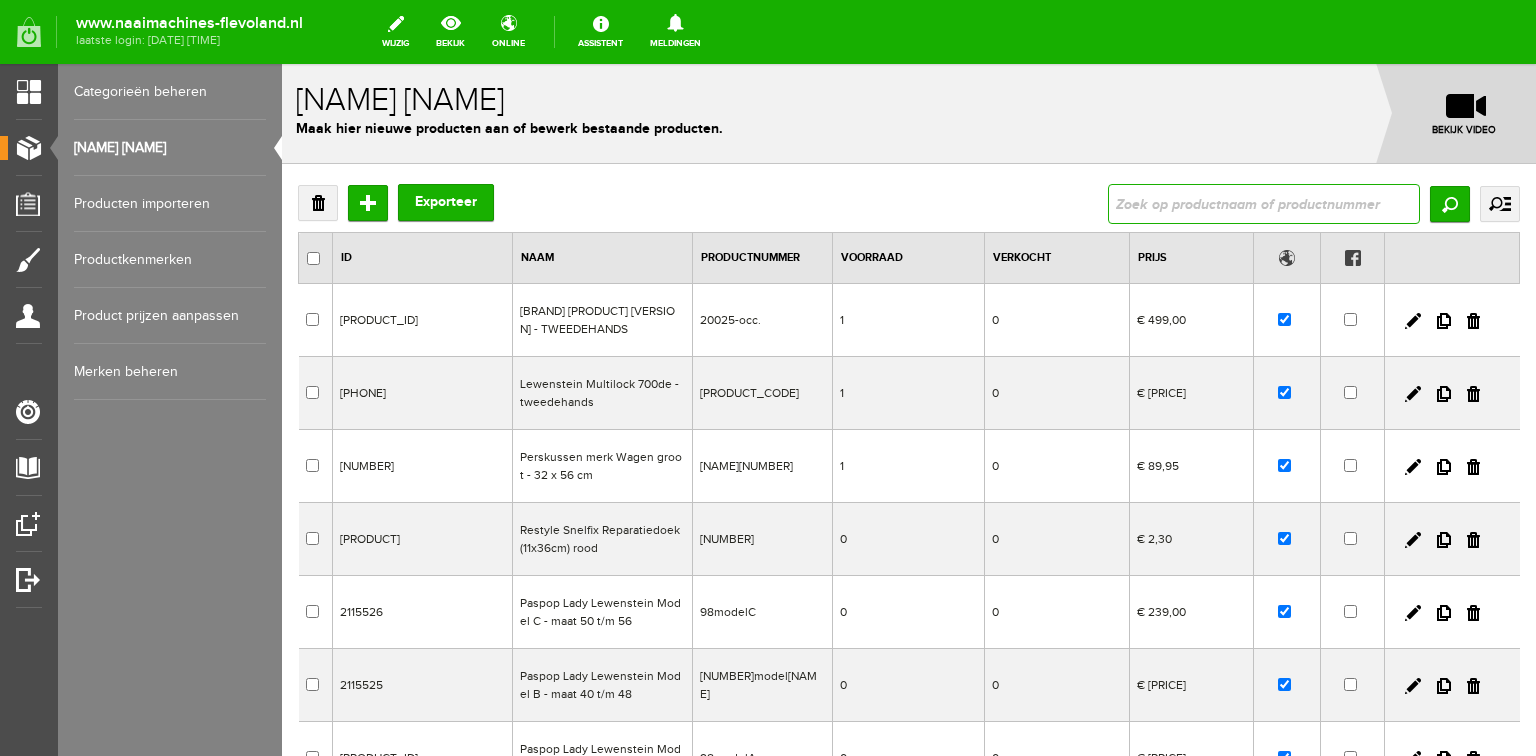 click at bounding box center [1264, 204] 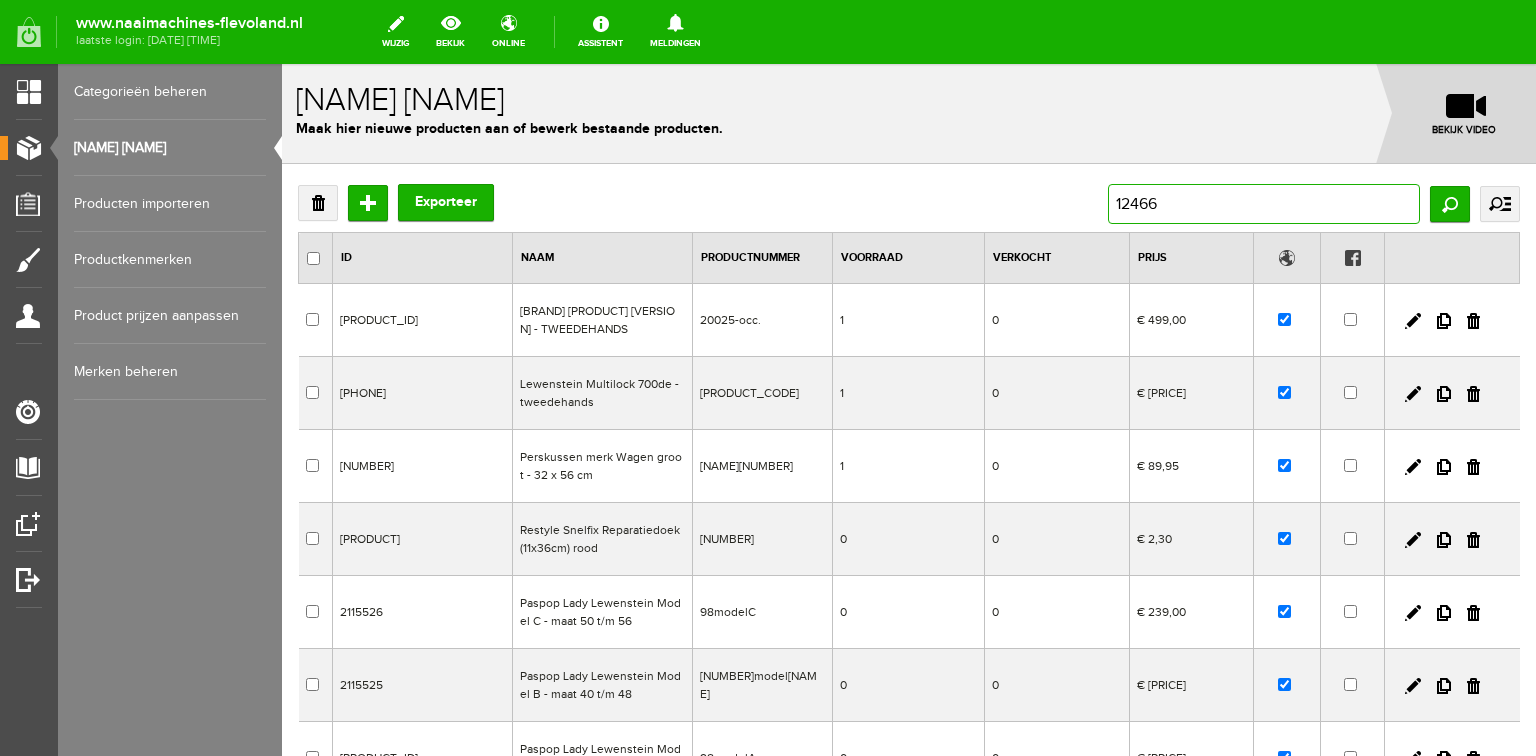 type on "[NUMBER]" 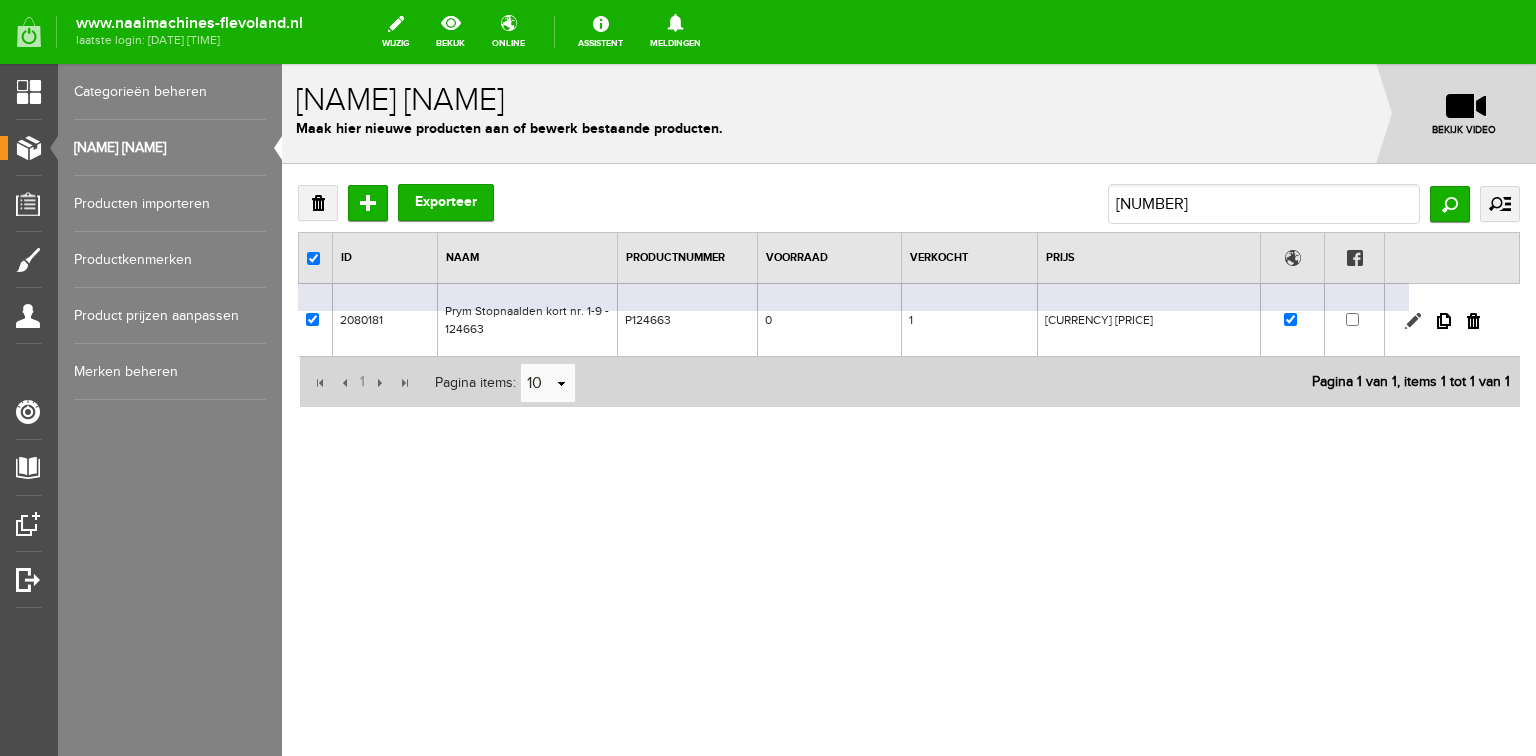 click at bounding box center [1413, 321] 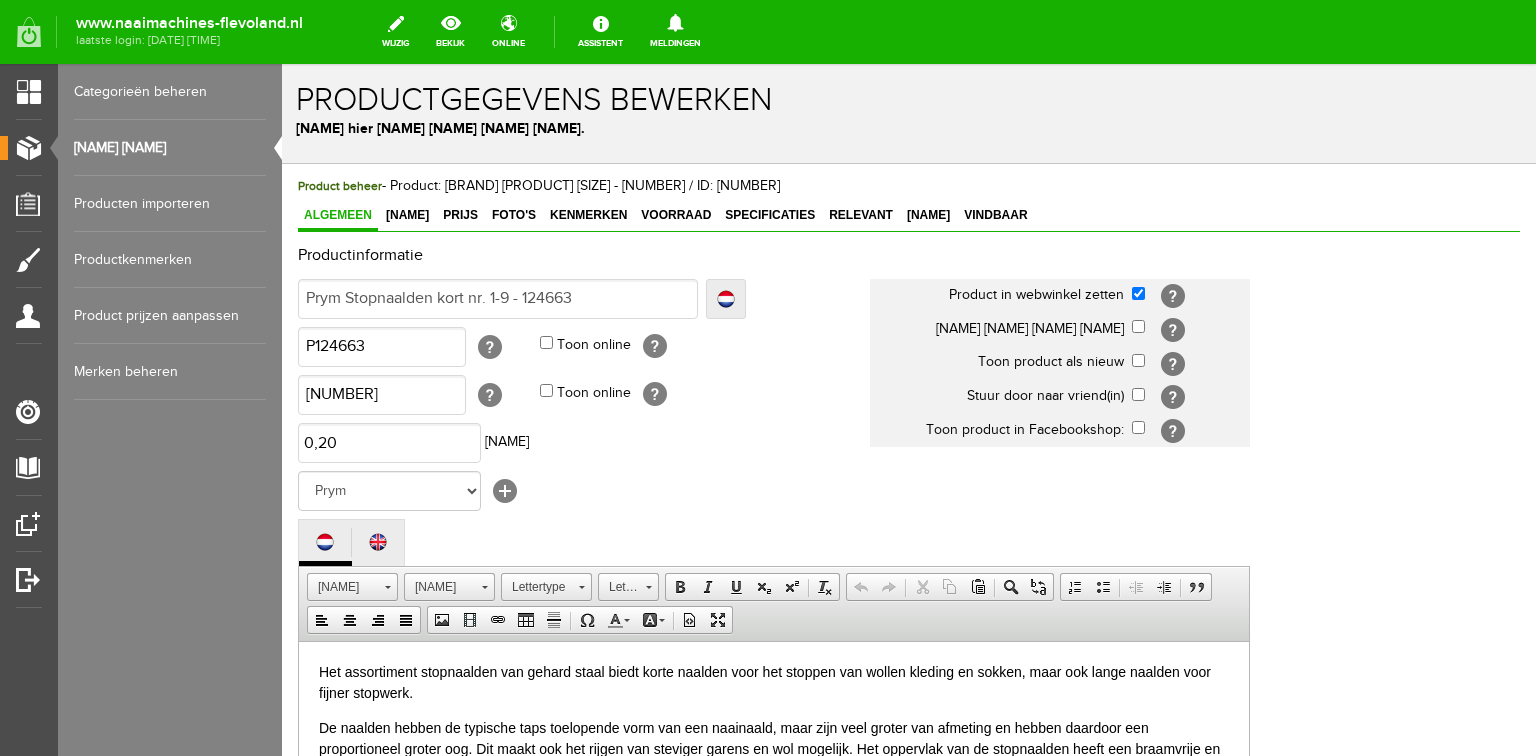 scroll, scrollTop: 0, scrollLeft: 0, axis: both 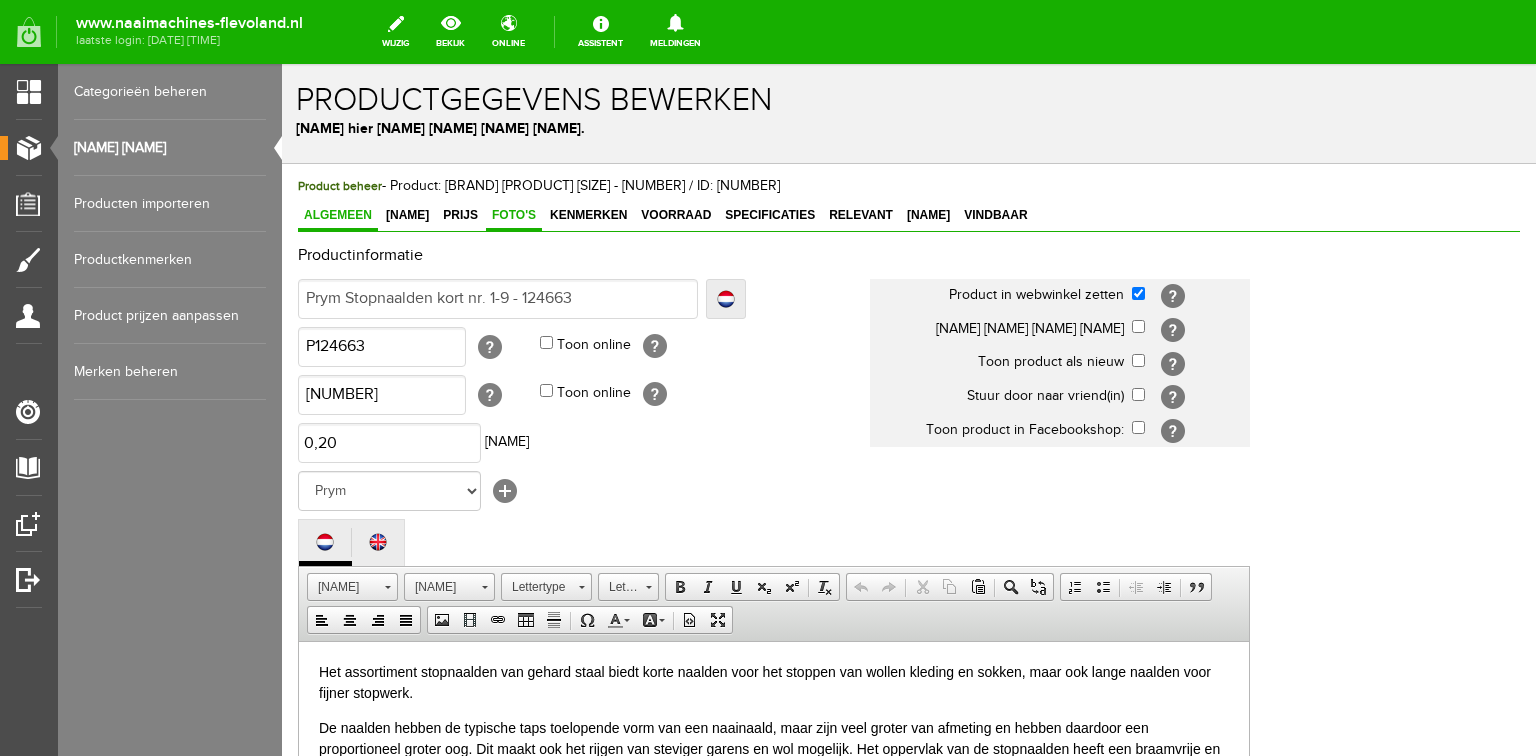 click on "Foto's" at bounding box center [514, 215] 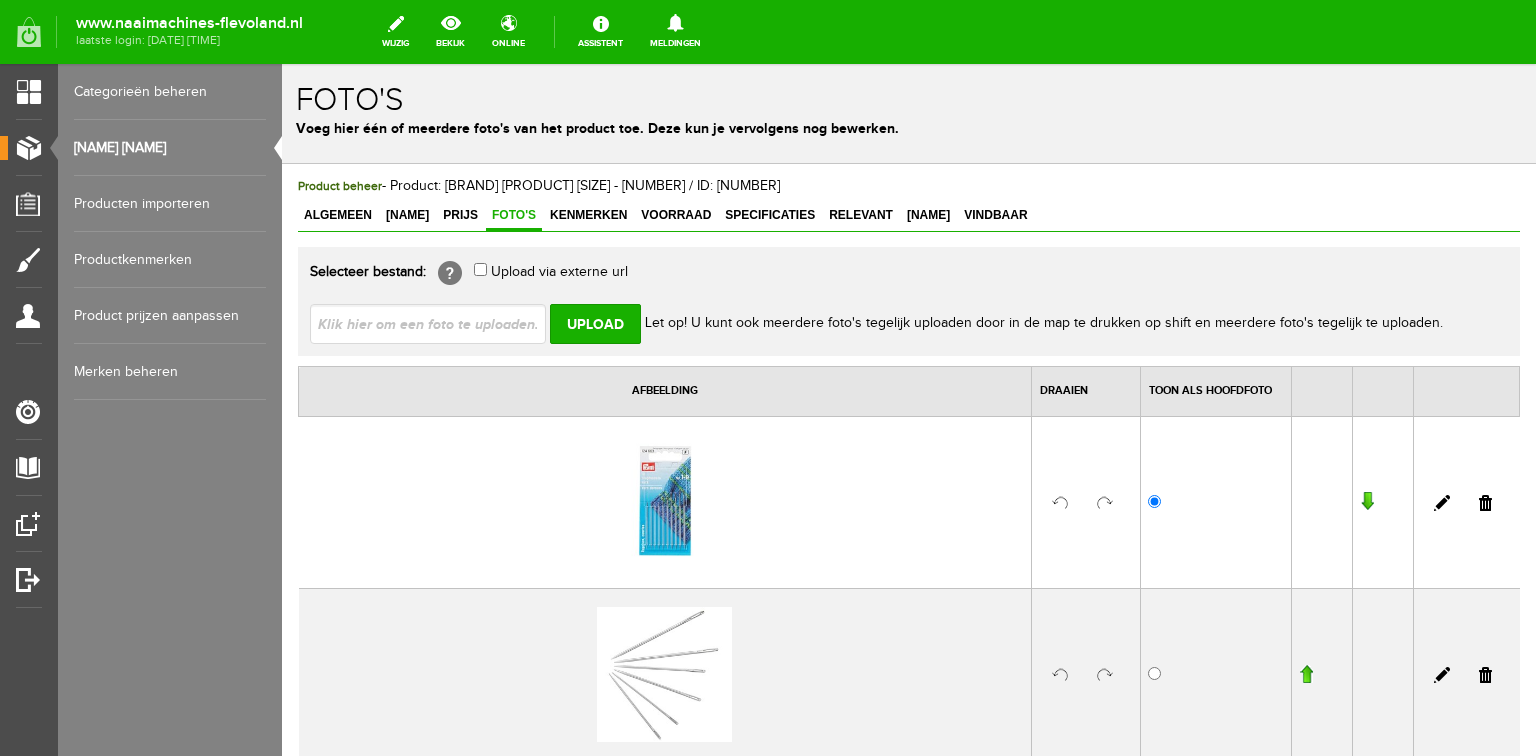 click at bounding box center [664, 502] 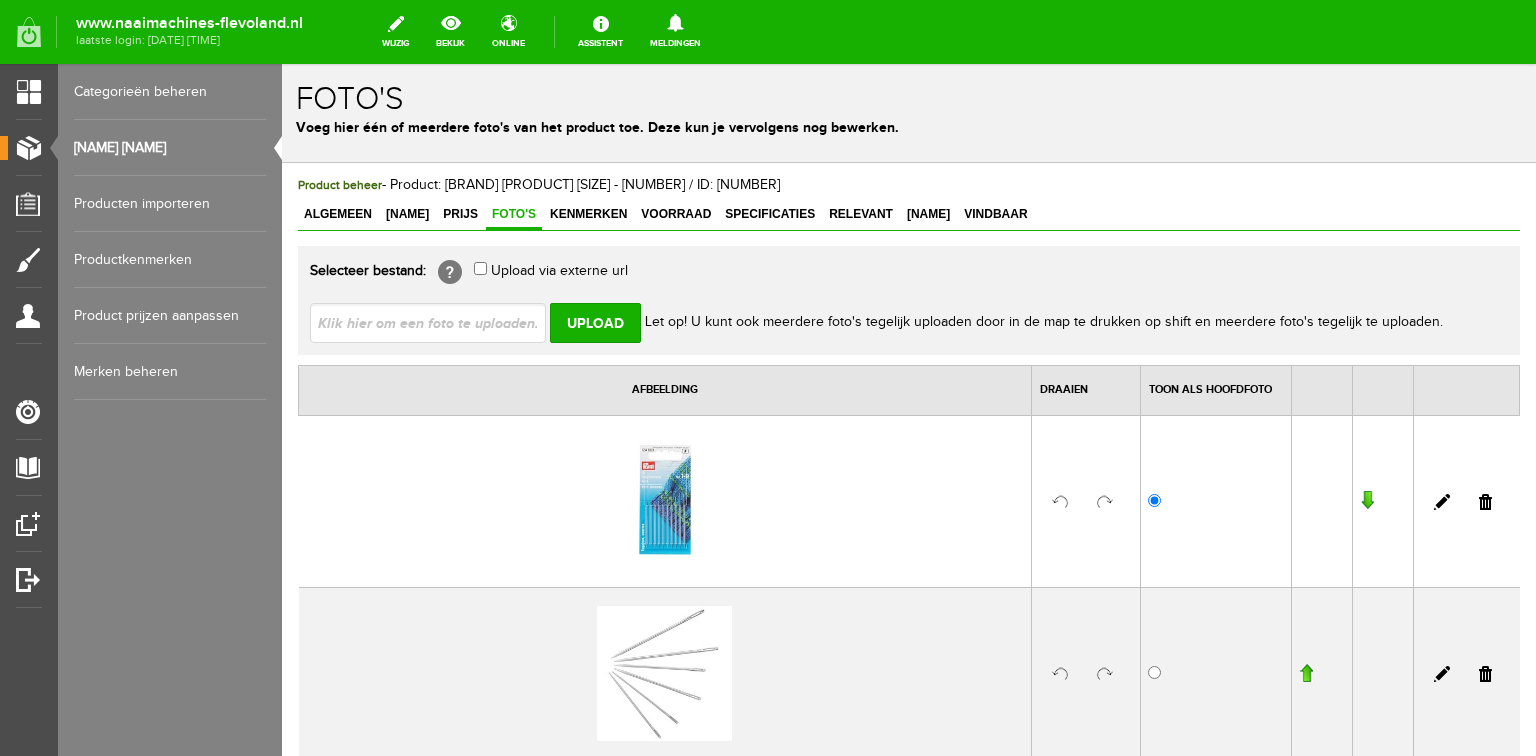 scroll, scrollTop: 0, scrollLeft: 0, axis: both 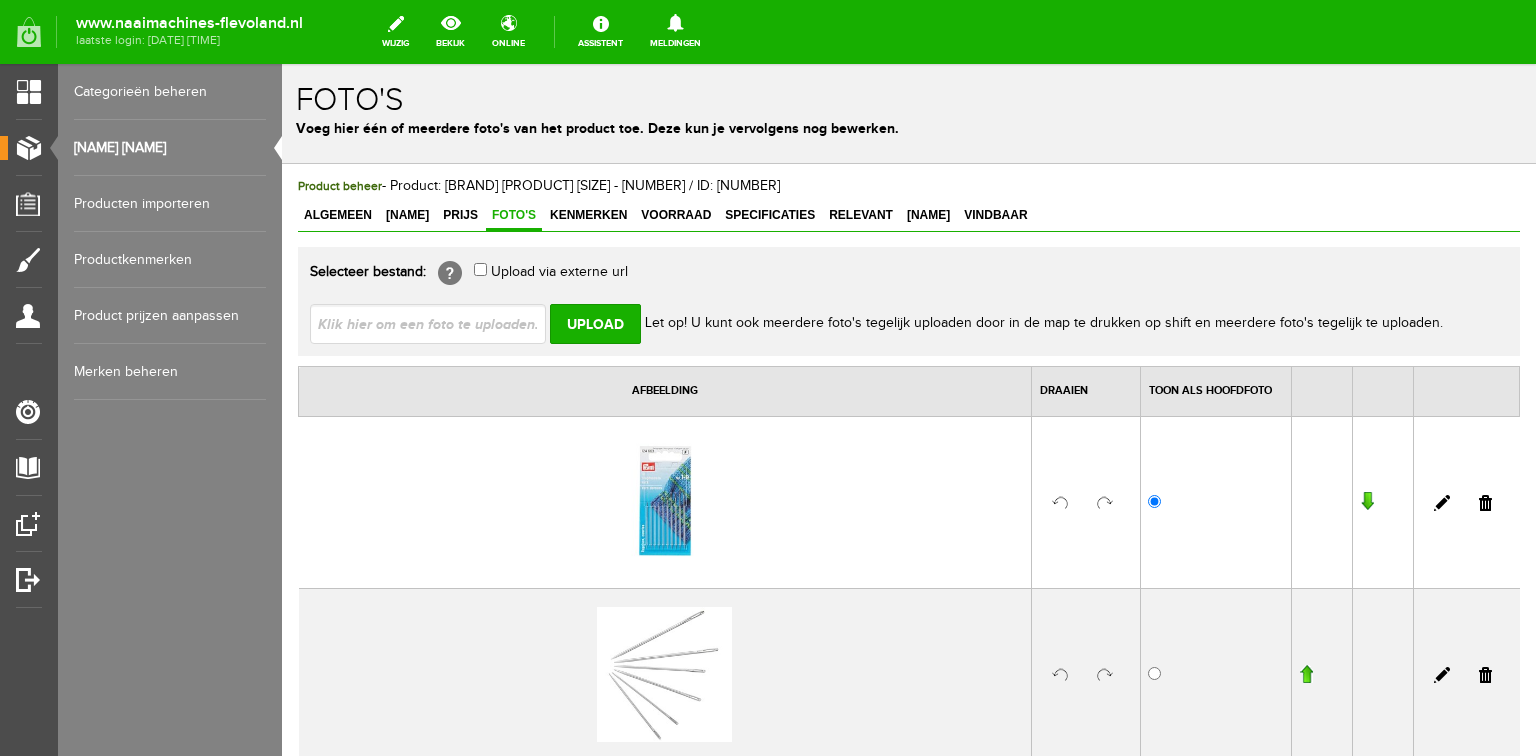 click on "[NAME] [NAME]" at bounding box center [170, 148] 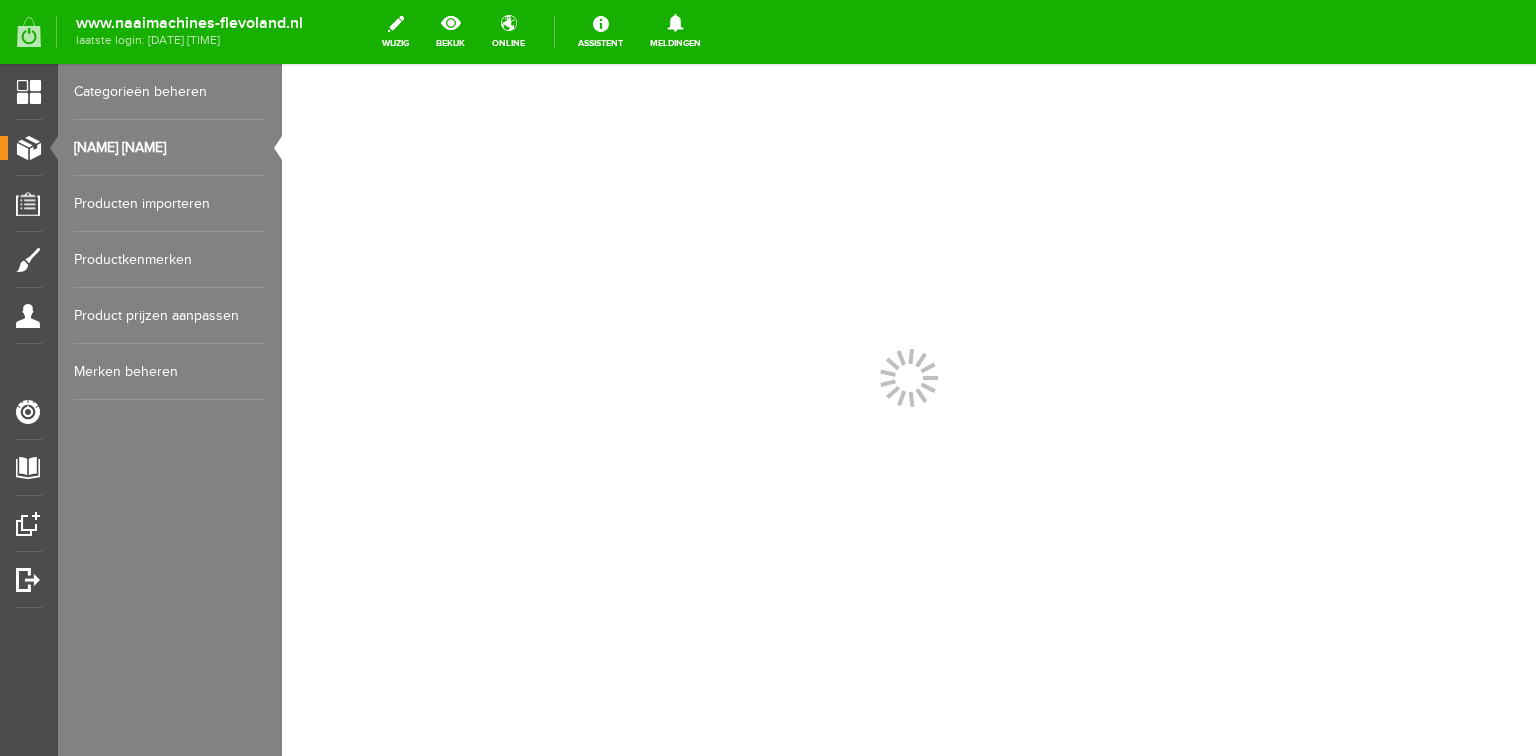 scroll, scrollTop: 0, scrollLeft: 0, axis: both 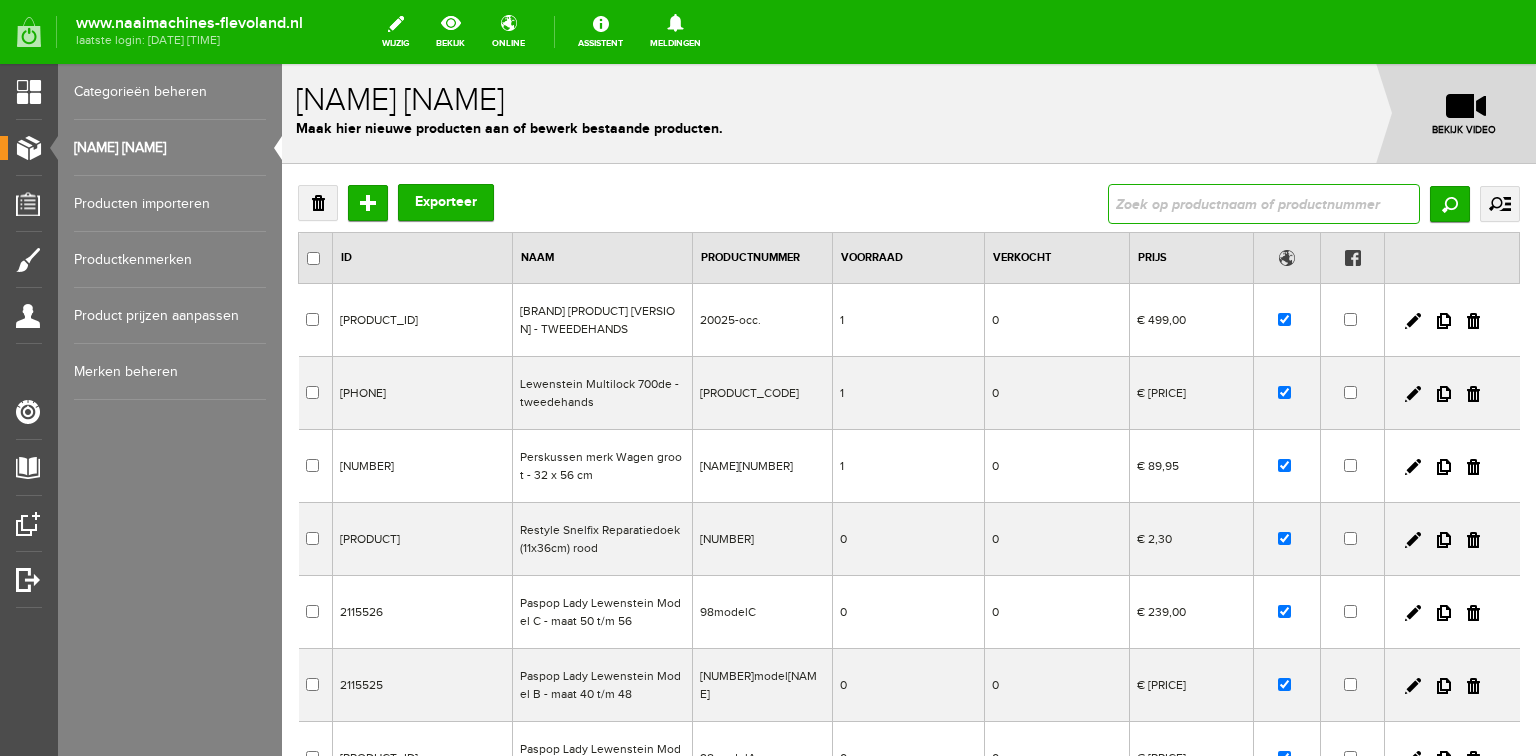 click at bounding box center [1264, 204] 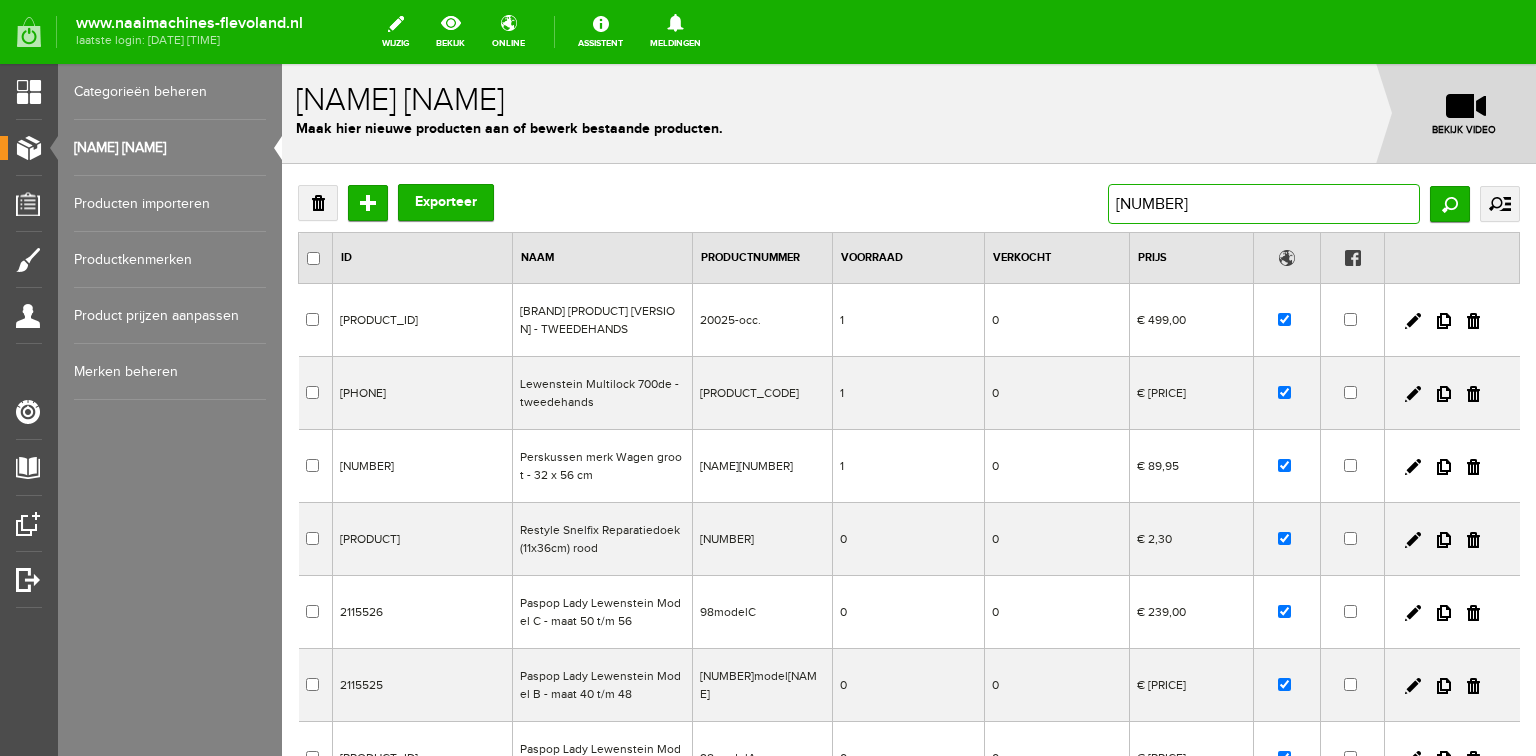 type on "124350" 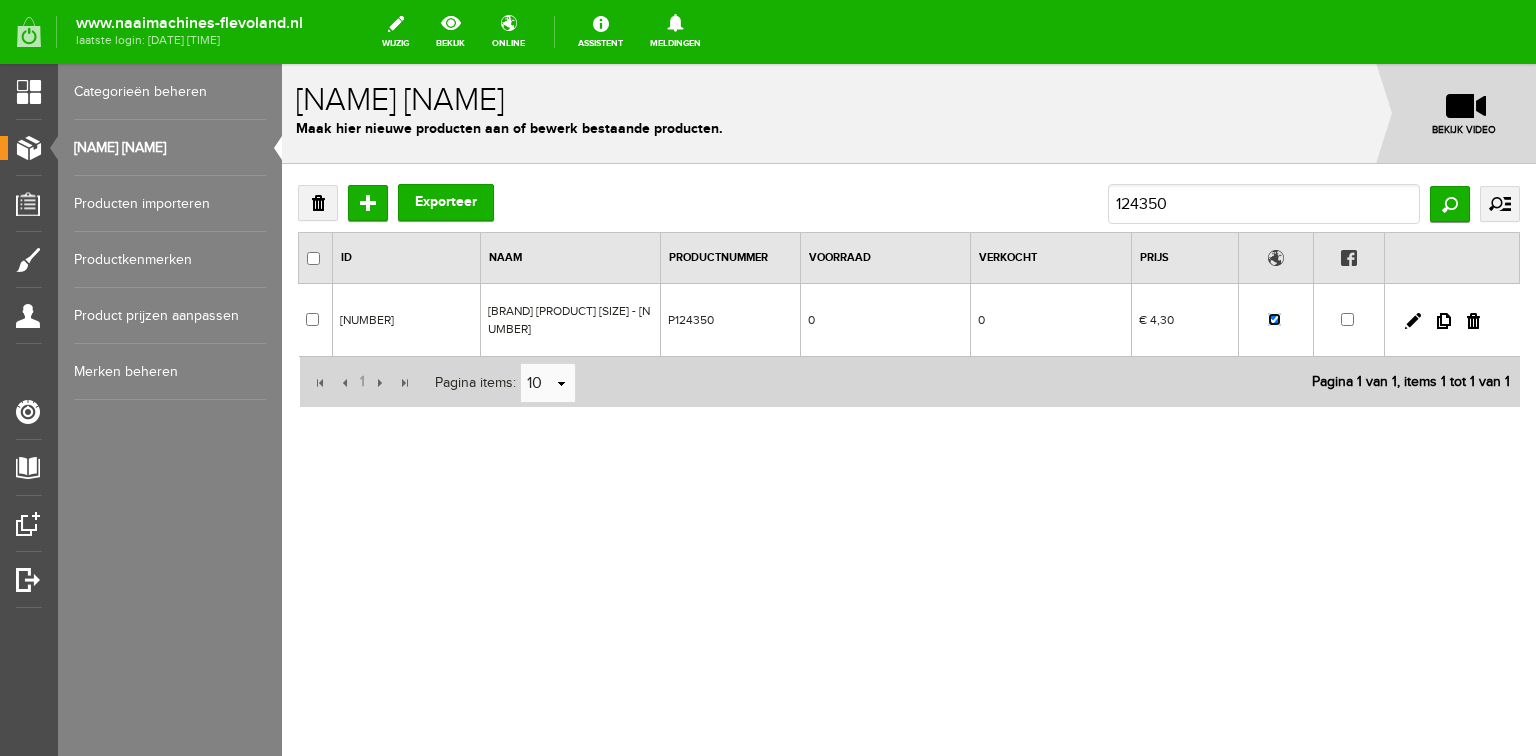 click at bounding box center [1274, 319] 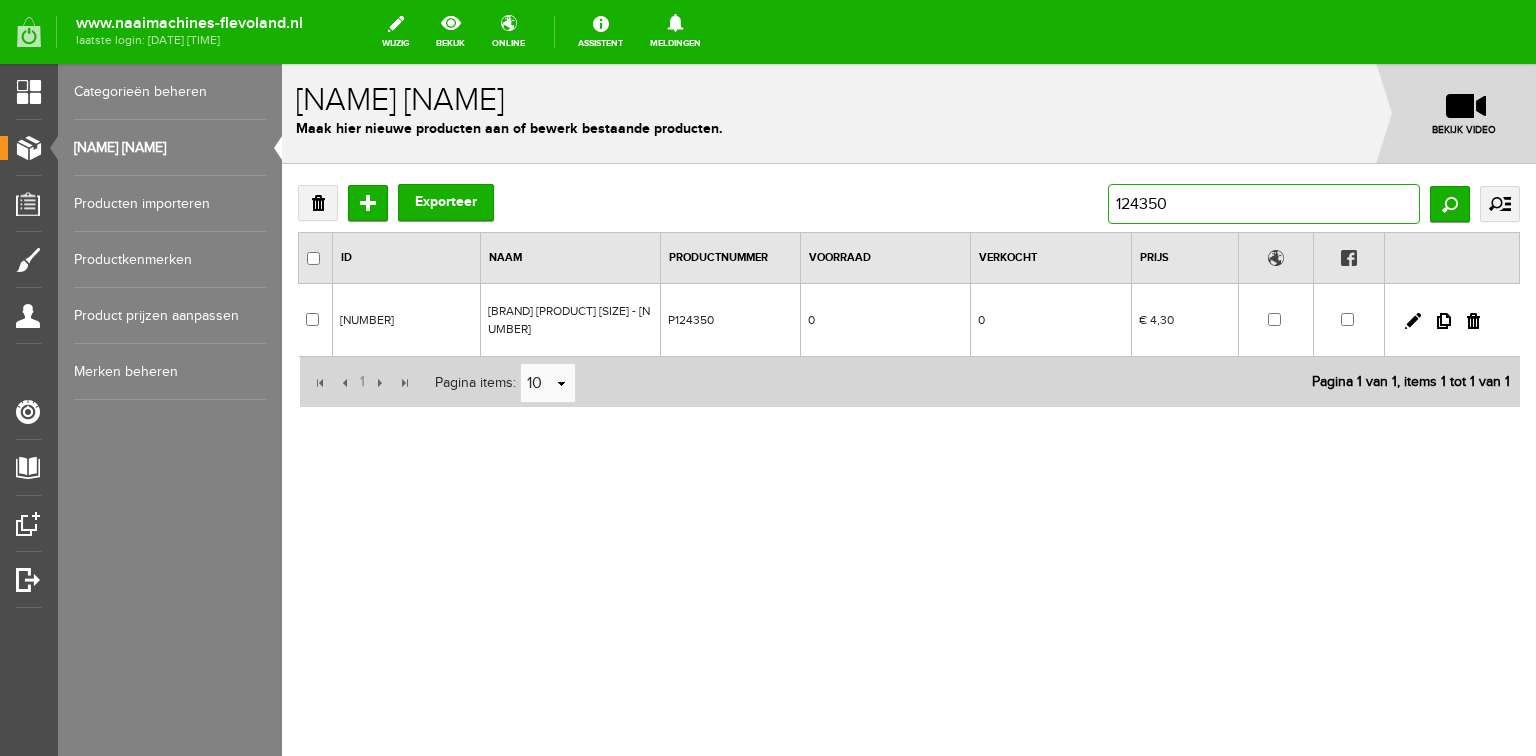 click on "124350" at bounding box center [1264, 204] 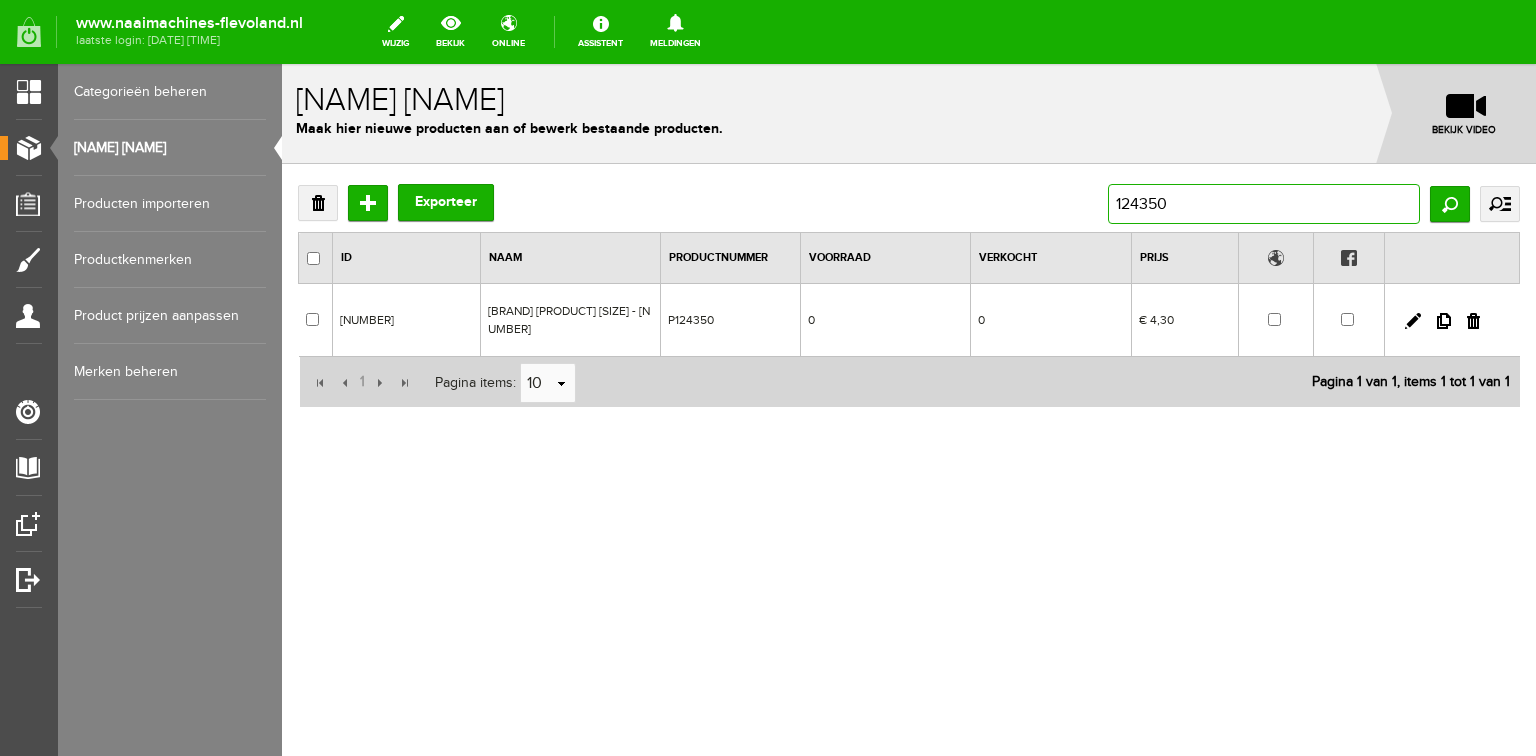 drag, startPoint x: 1242, startPoint y: 200, endPoint x: 1089, endPoint y: 200, distance: 153 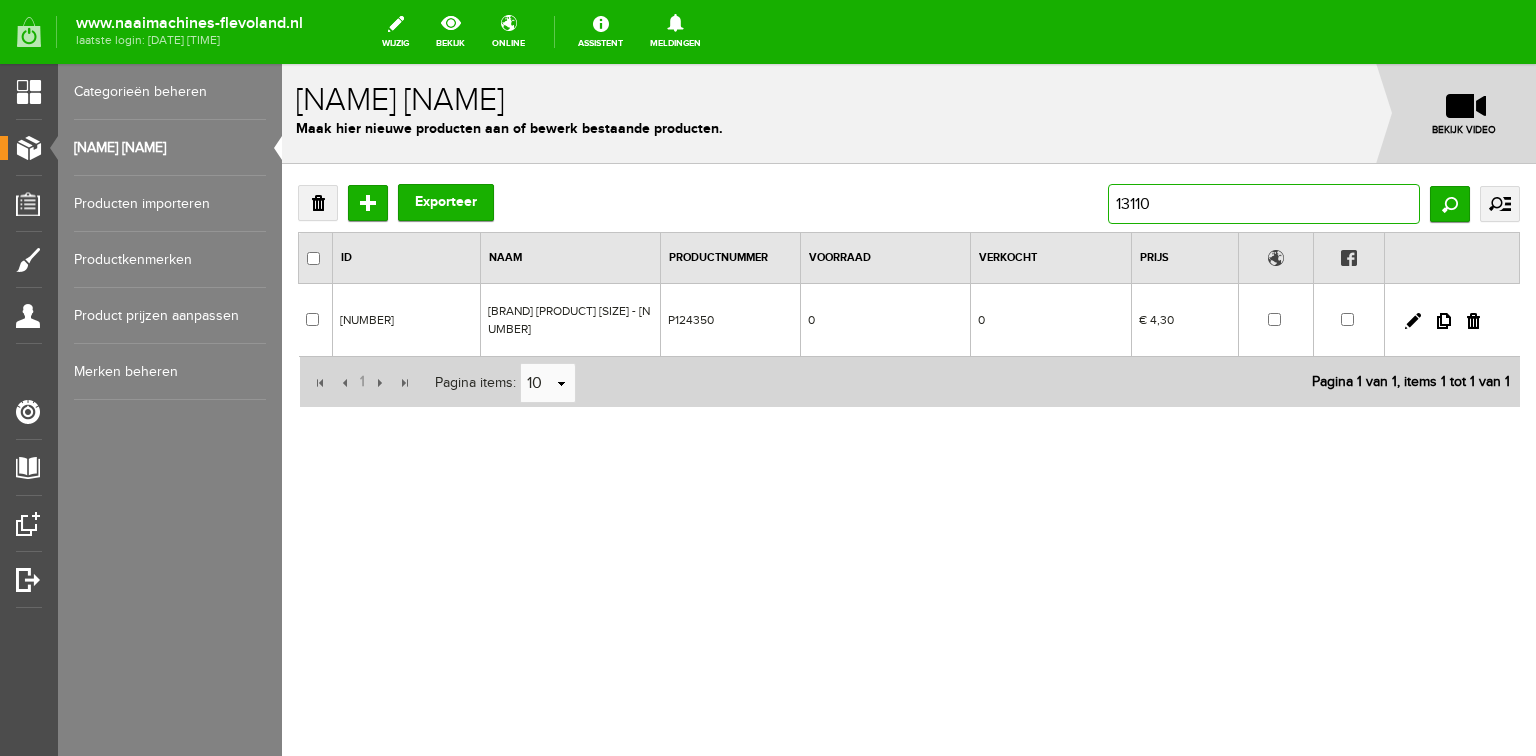 type on "131107" 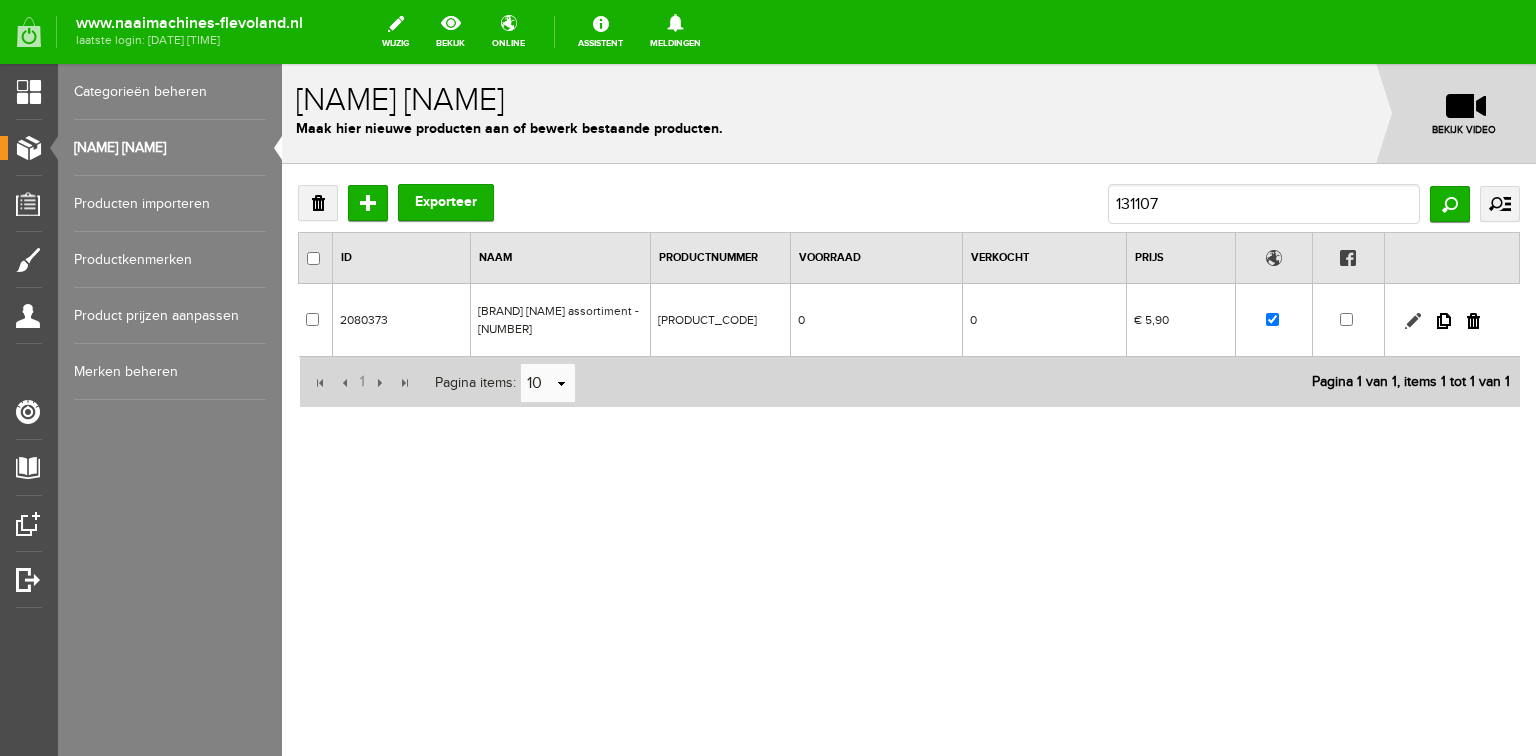 click at bounding box center [1413, 321] 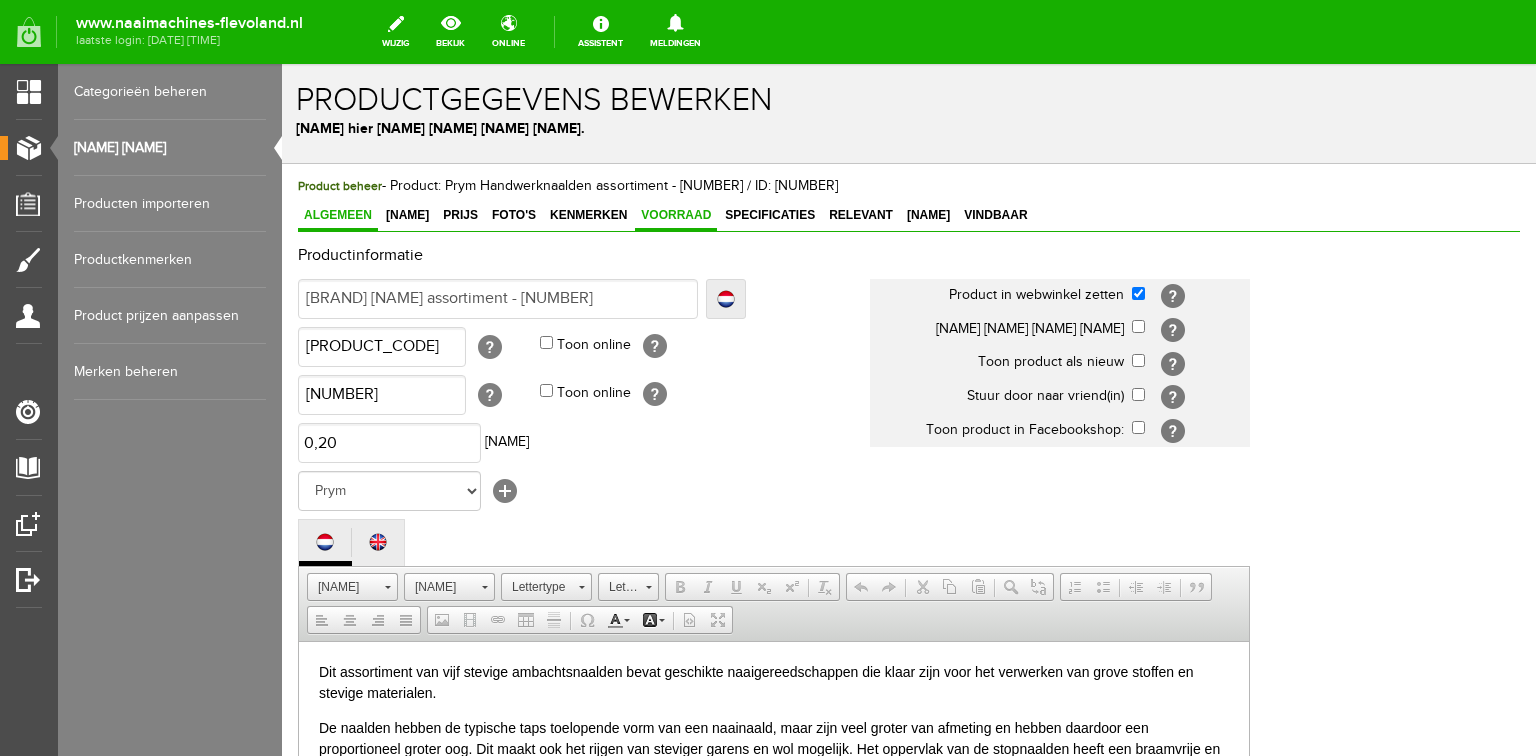 scroll, scrollTop: 0, scrollLeft: 0, axis: both 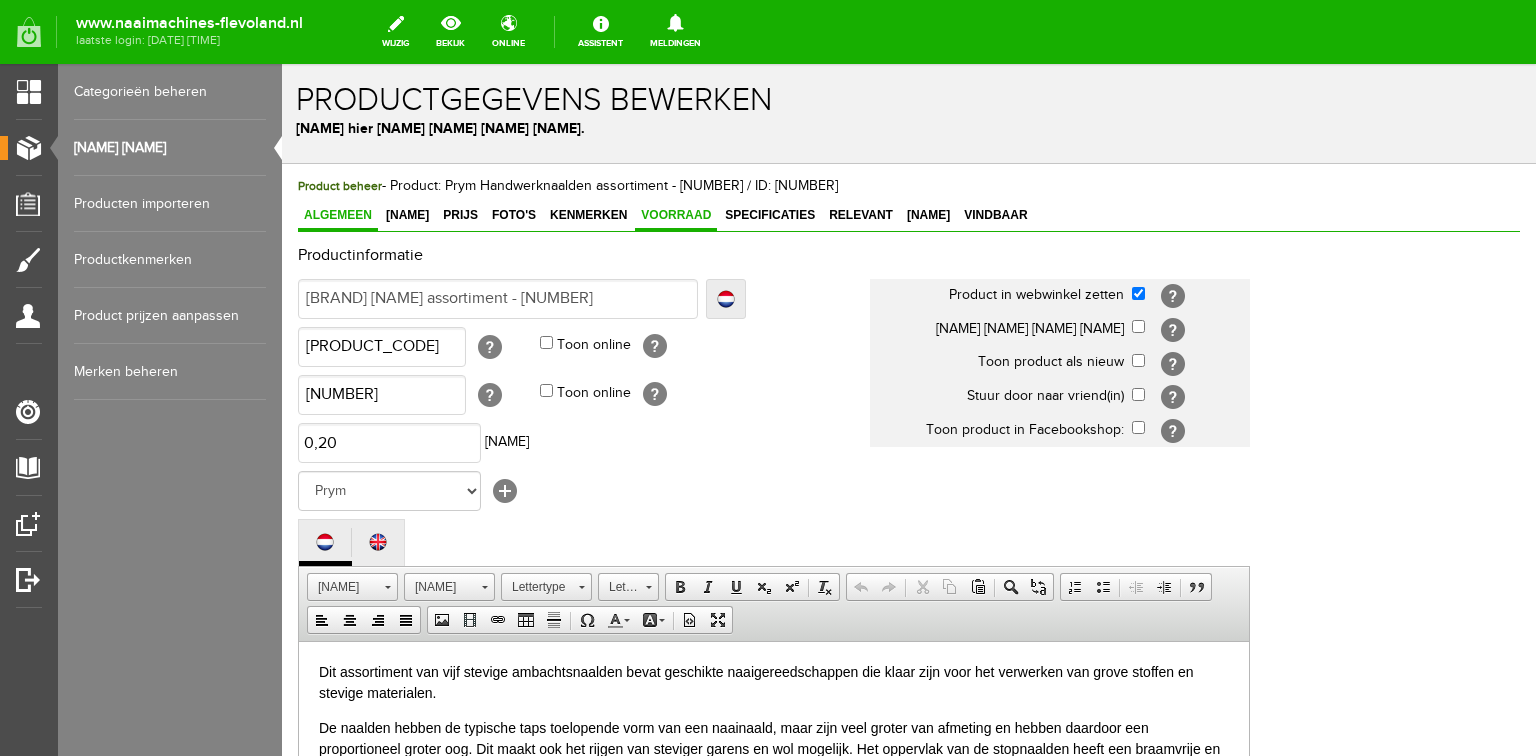 click on "Voorraad" at bounding box center [676, 215] 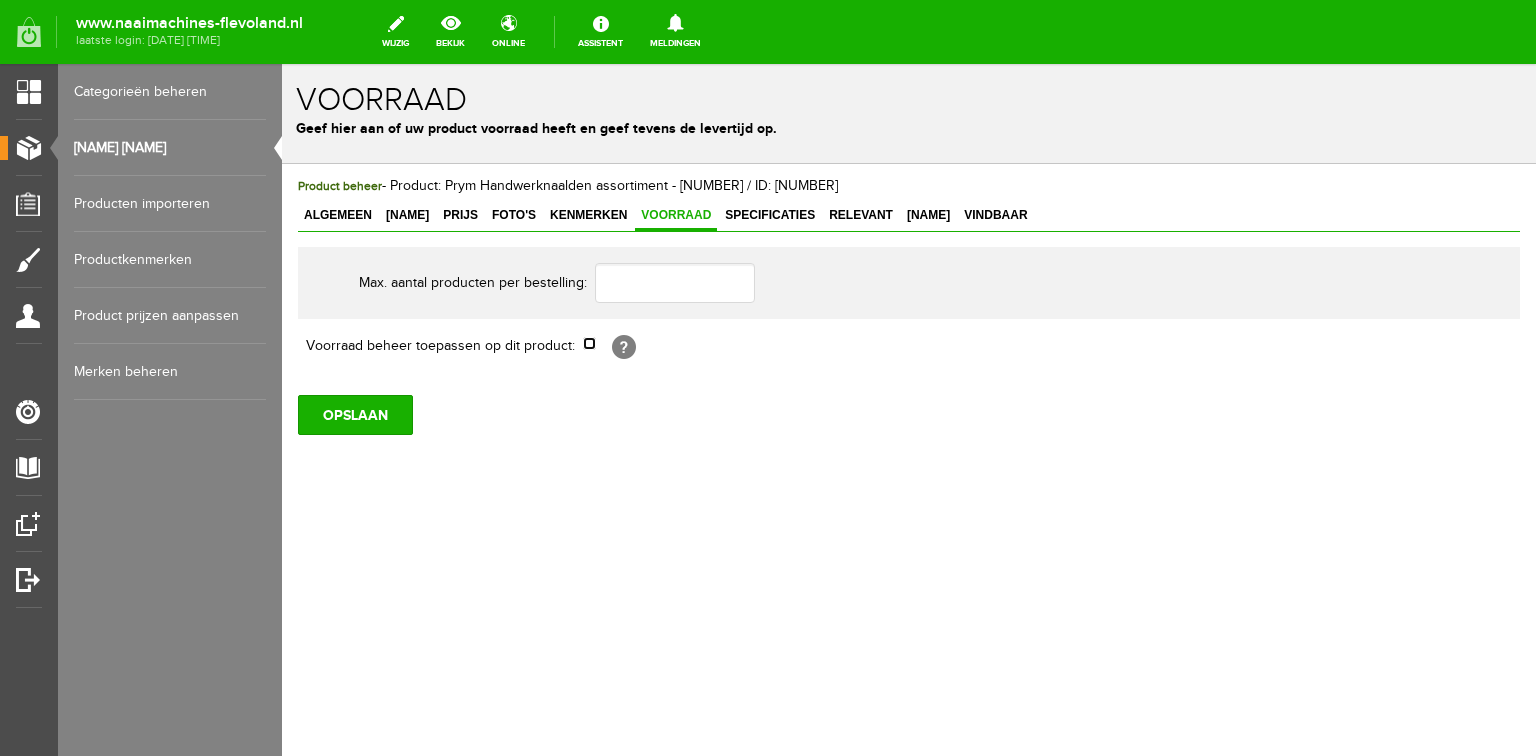click at bounding box center (589, 343) 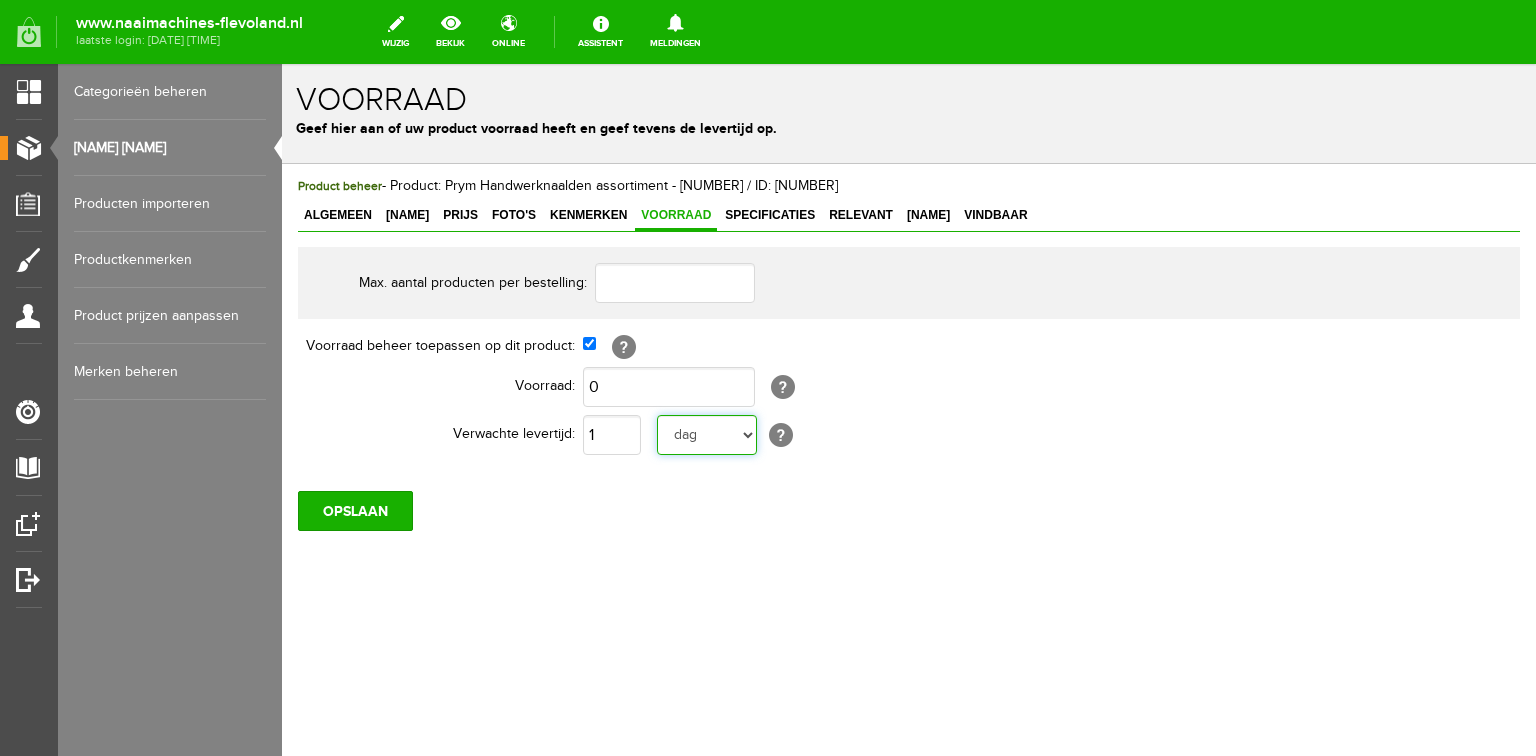 click on "dag
dagen
week
weken
maand
maanden
jaar
jaren
werkdagen" at bounding box center [707, 435] 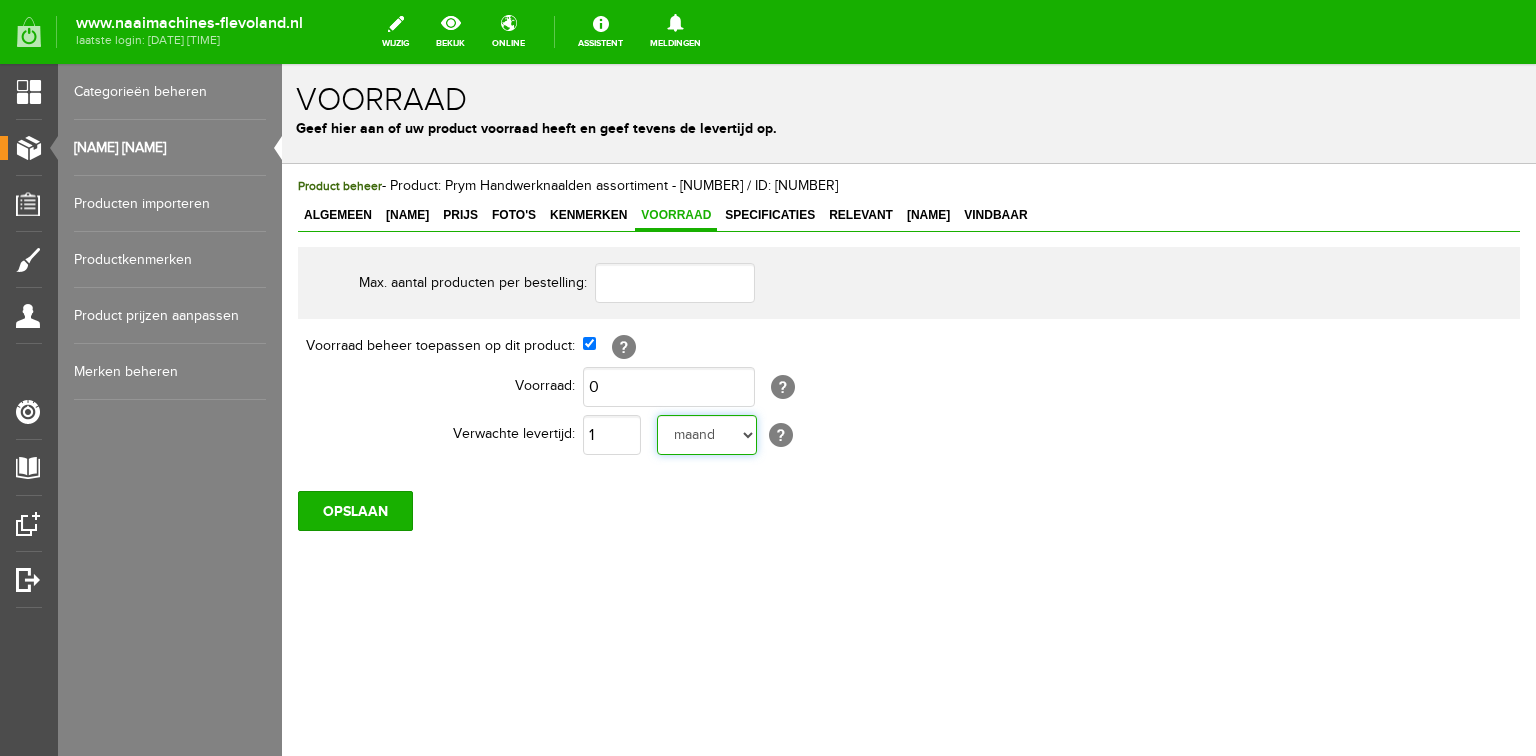 click on "dag
dagen
week
weken
maand
maanden
jaar
jaren
werkdagen" at bounding box center [707, 435] 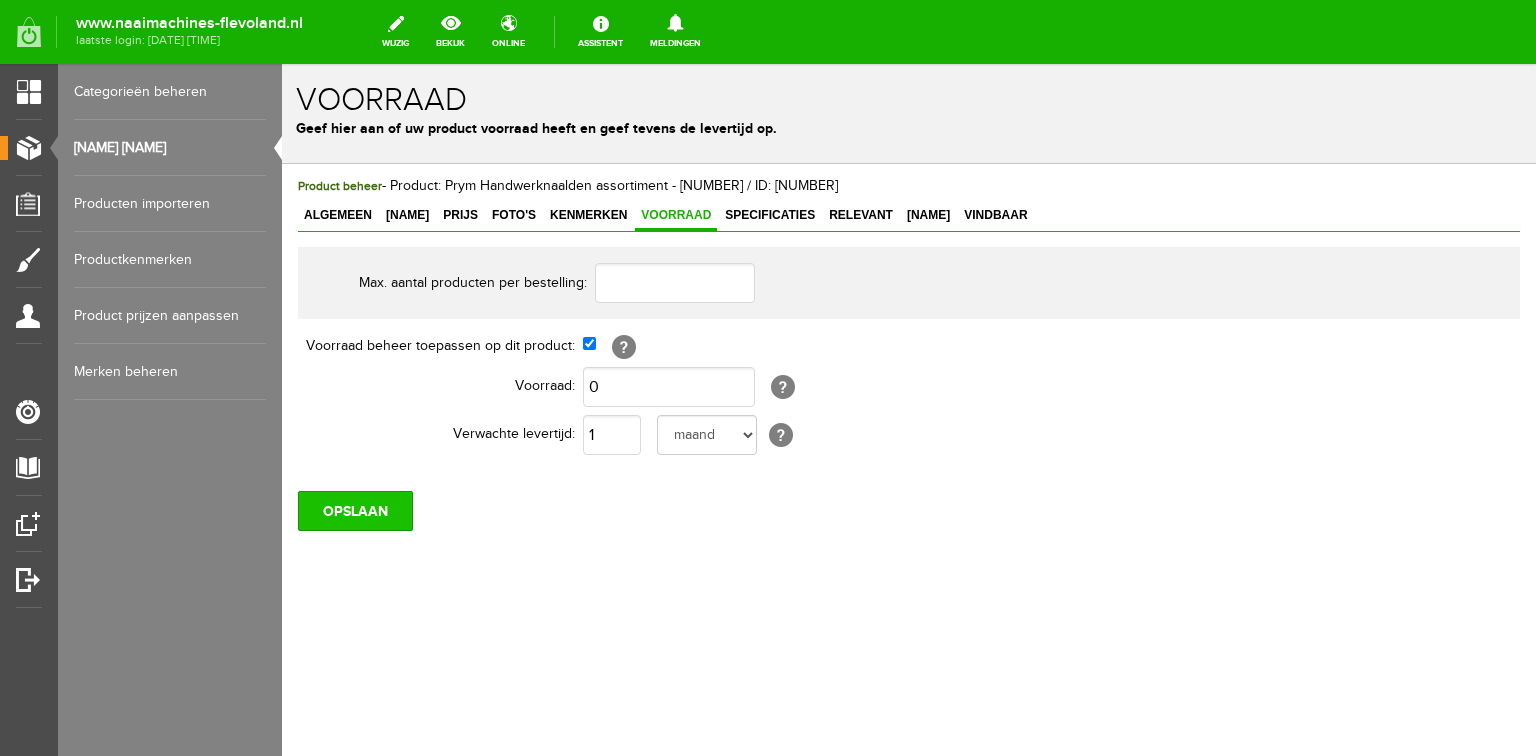 click on "OPSLAAN" at bounding box center [355, 511] 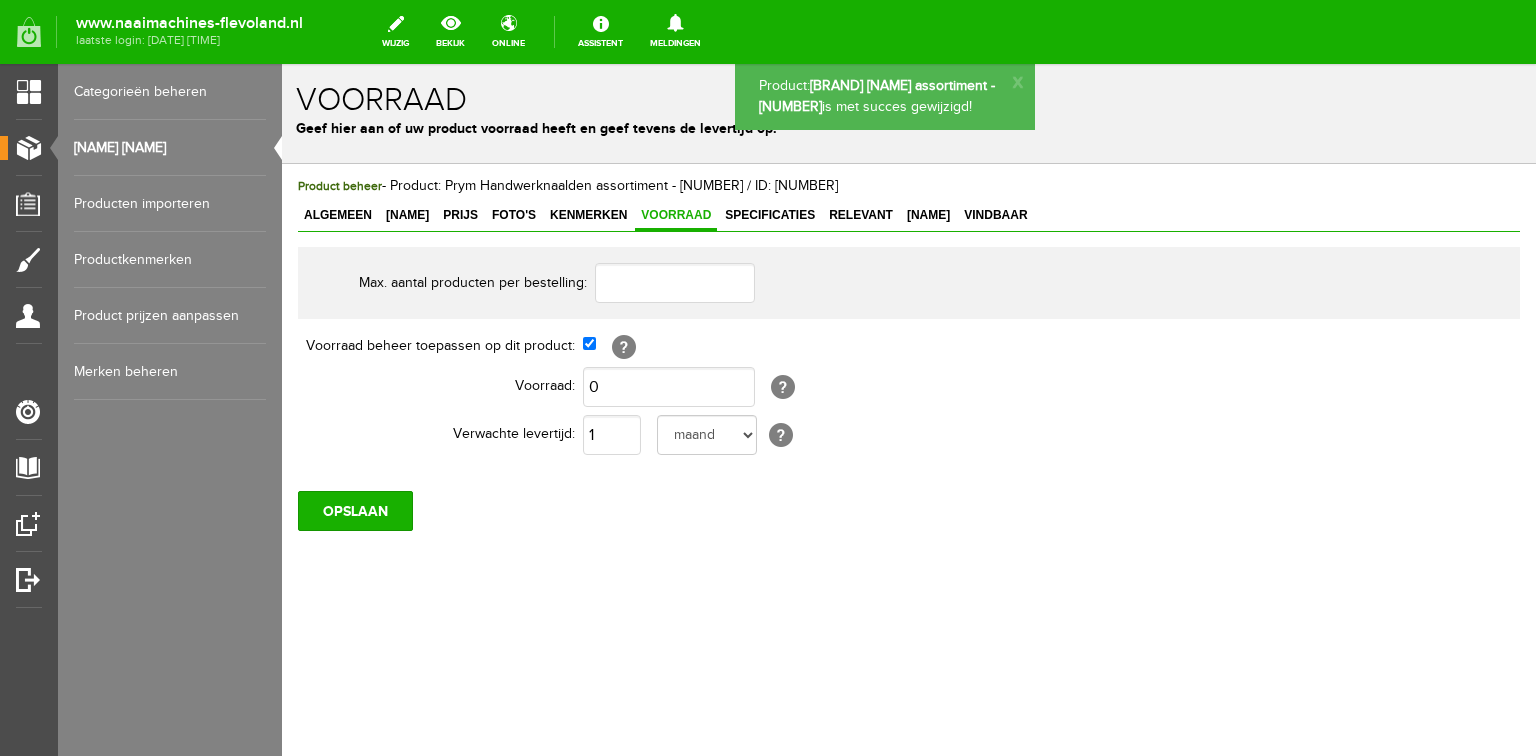 scroll, scrollTop: 0, scrollLeft: 0, axis: both 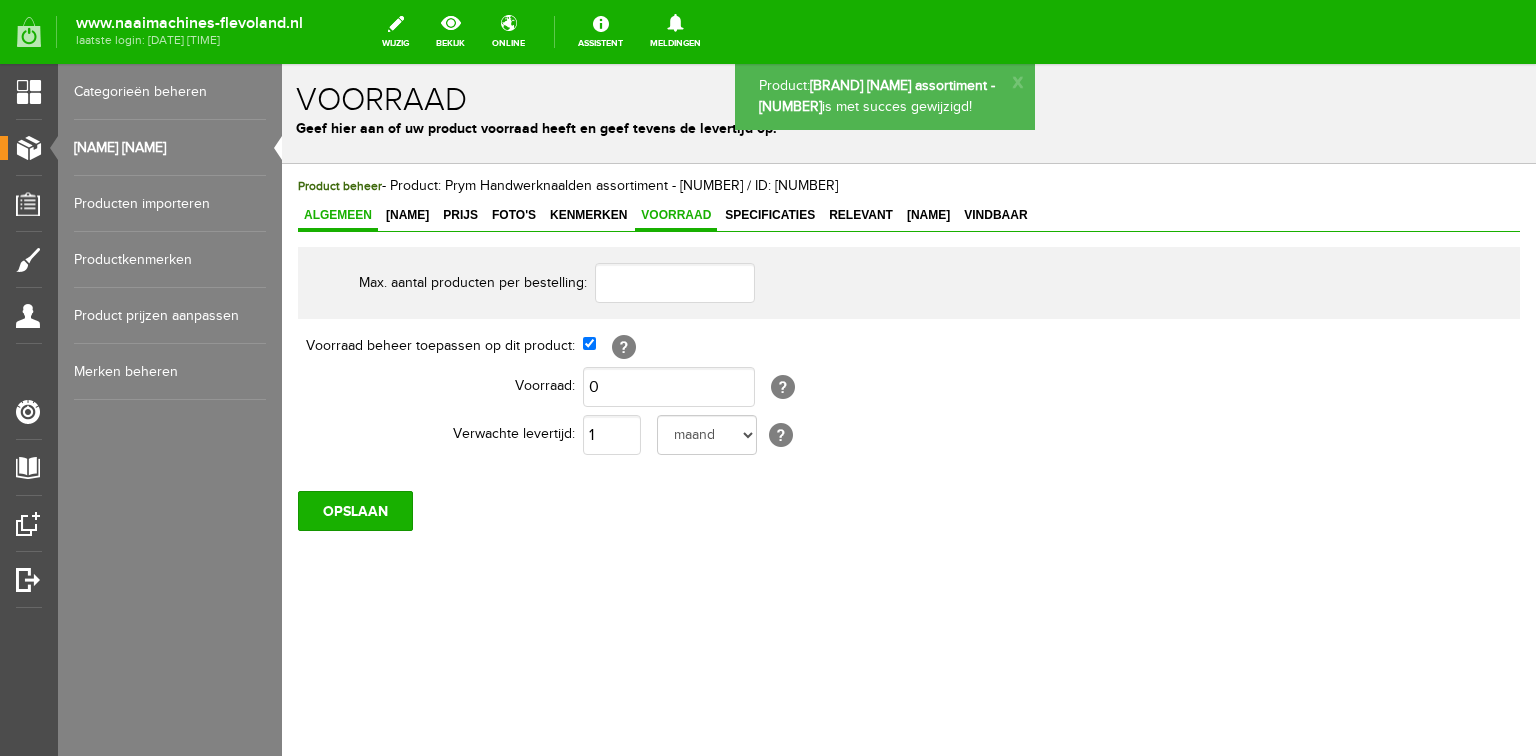 click on "Algemeen" at bounding box center [338, 216] 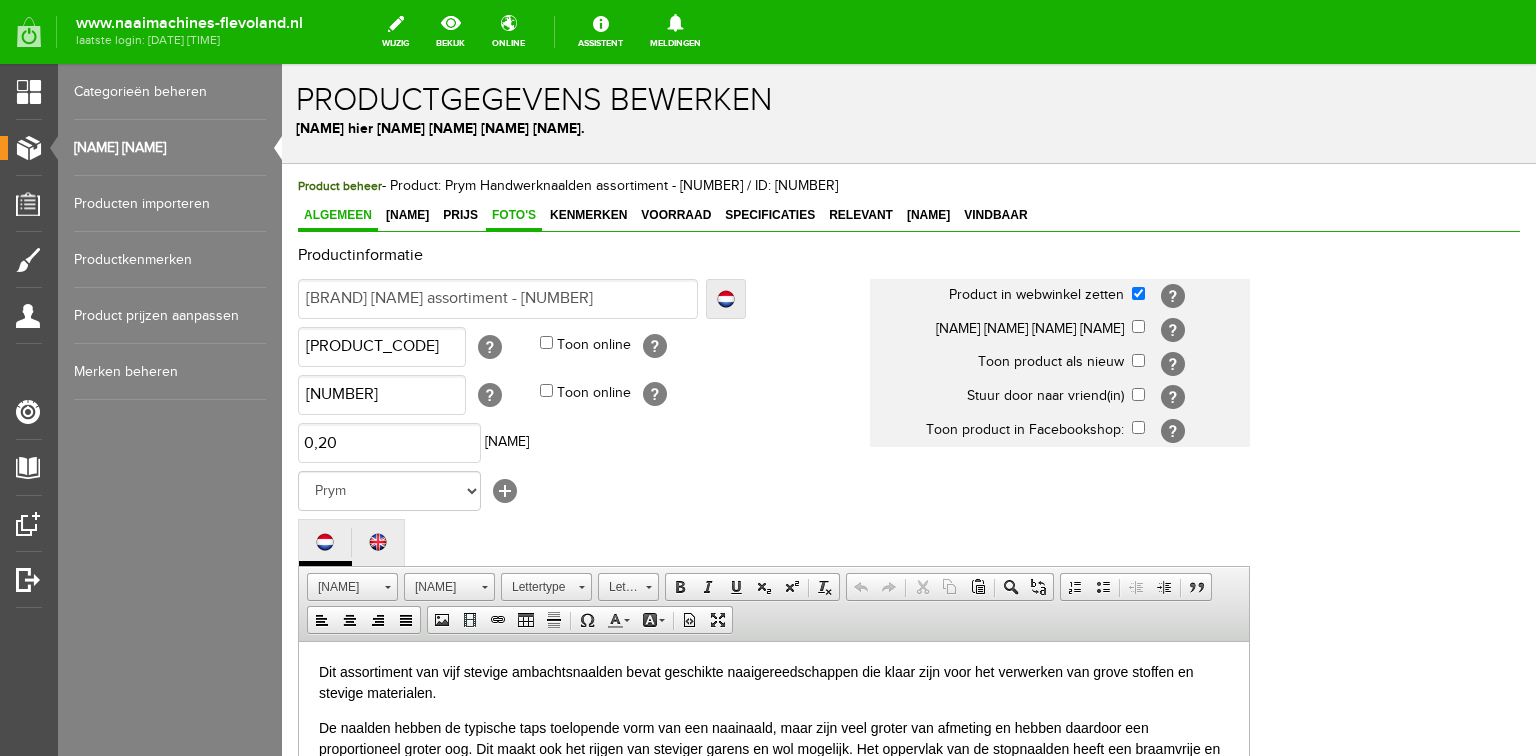 click on "Foto's" at bounding box center [514, 215] 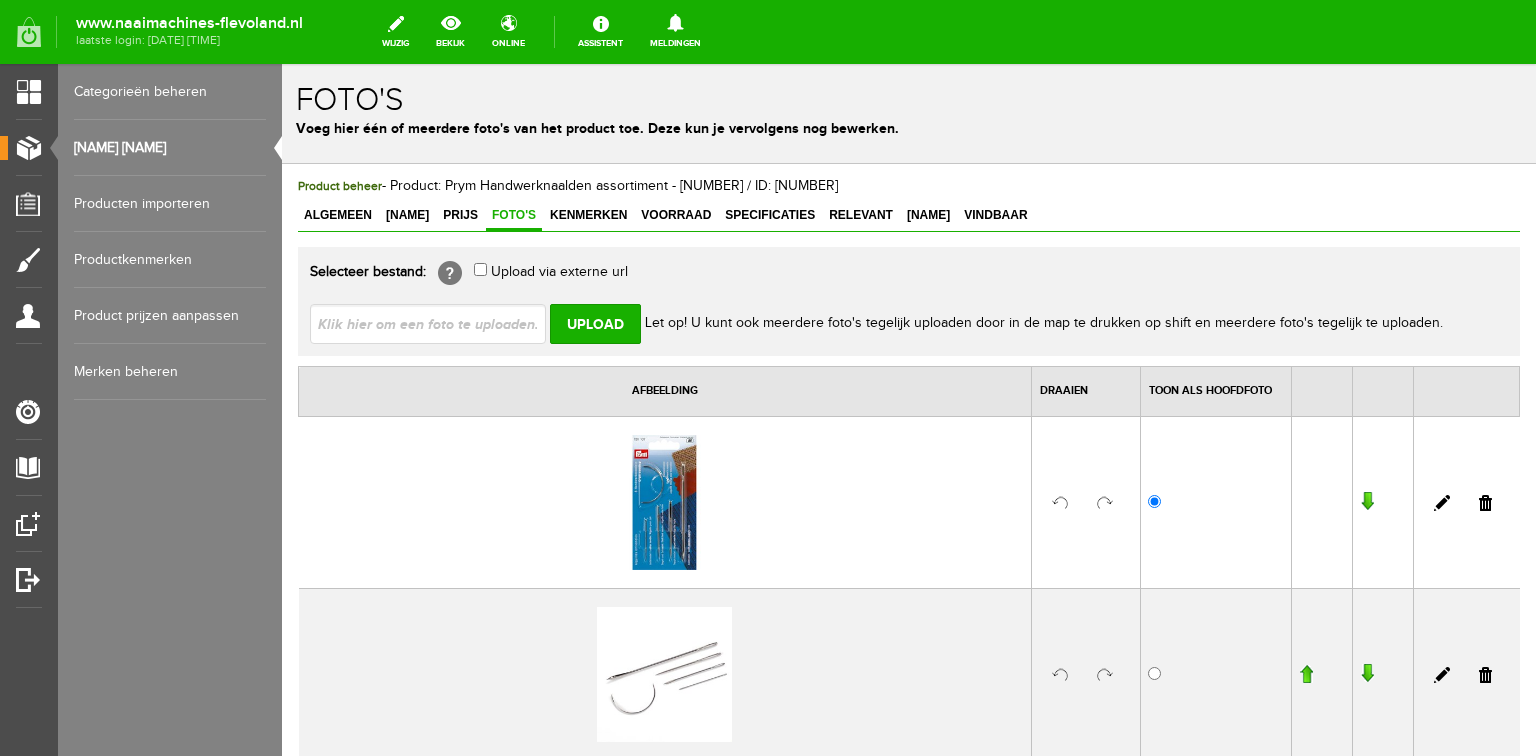 click on "[NAME] [NAME]" at bounding box center [170, 148] 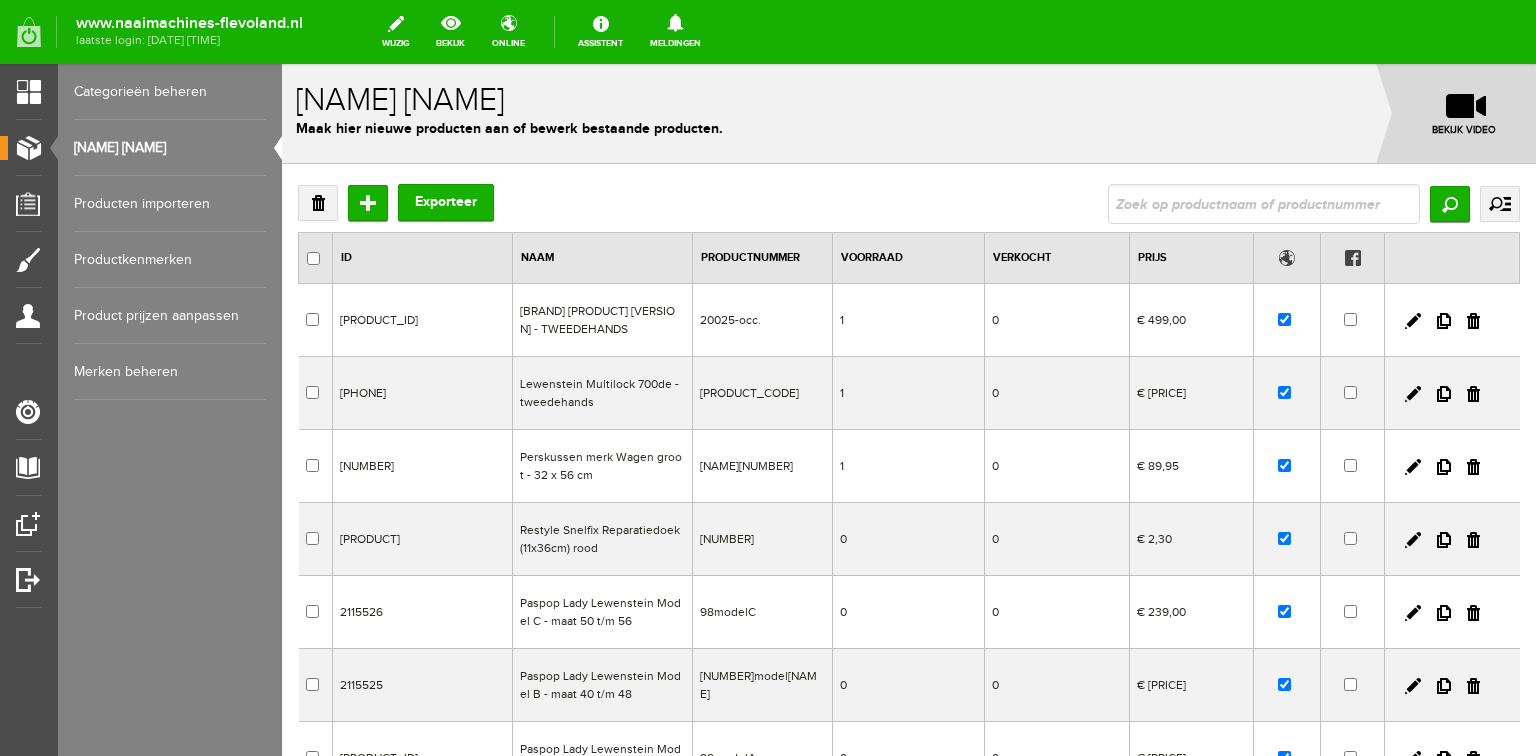 scroll, scrollTop: 0, scrollLeft: 0, axis: both 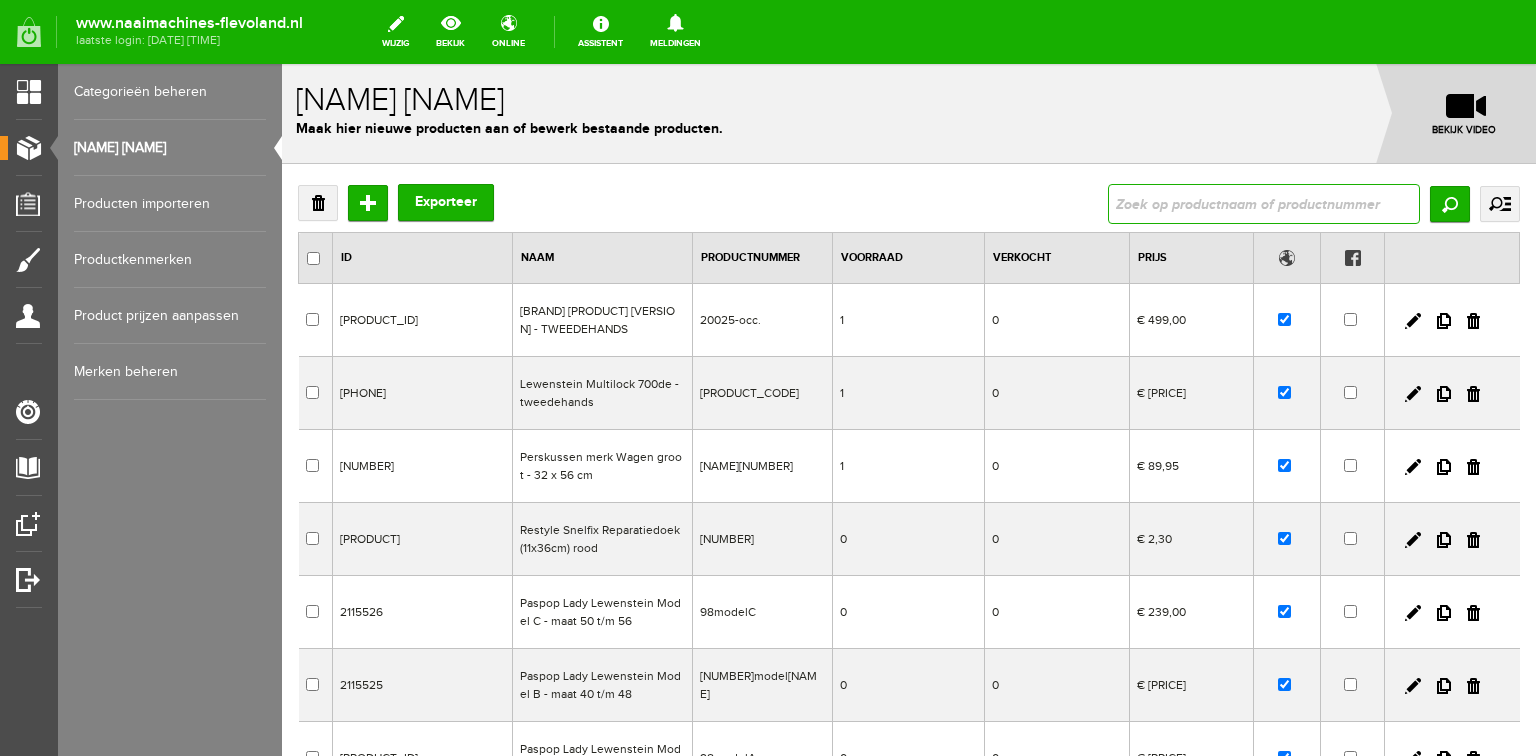 click at bounding box center (1264, 204) 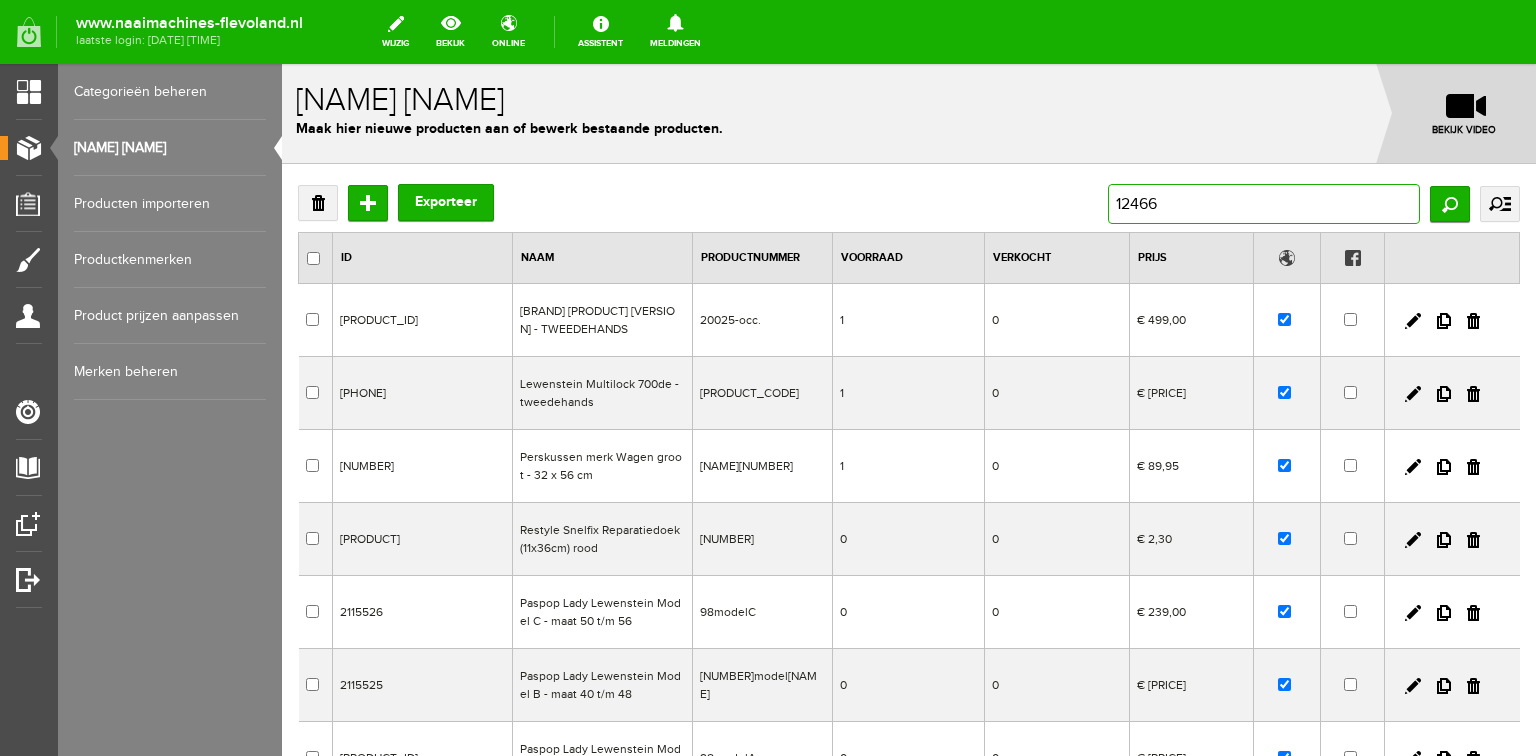 type on "[NUMBER]" 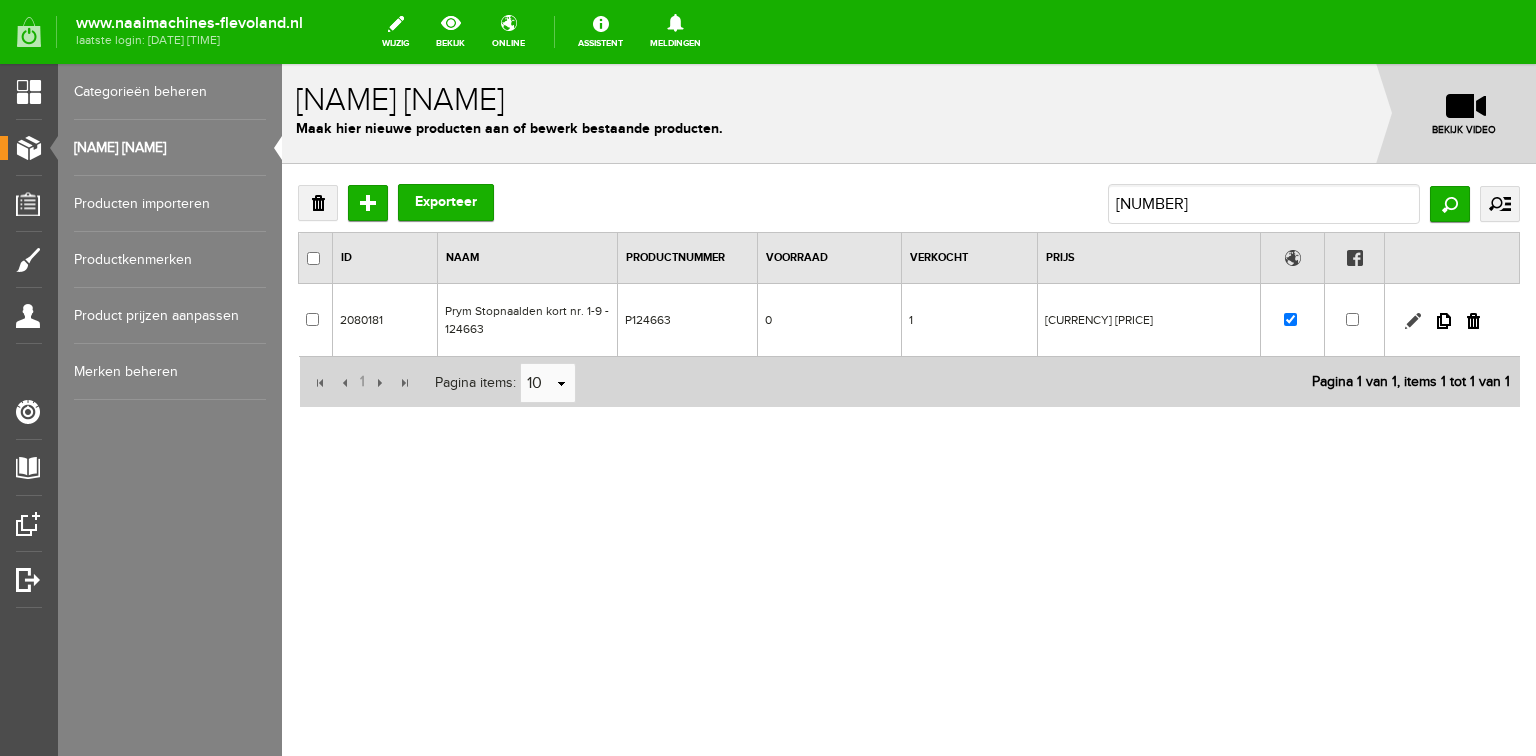 click at bounding box center [1413, 321] 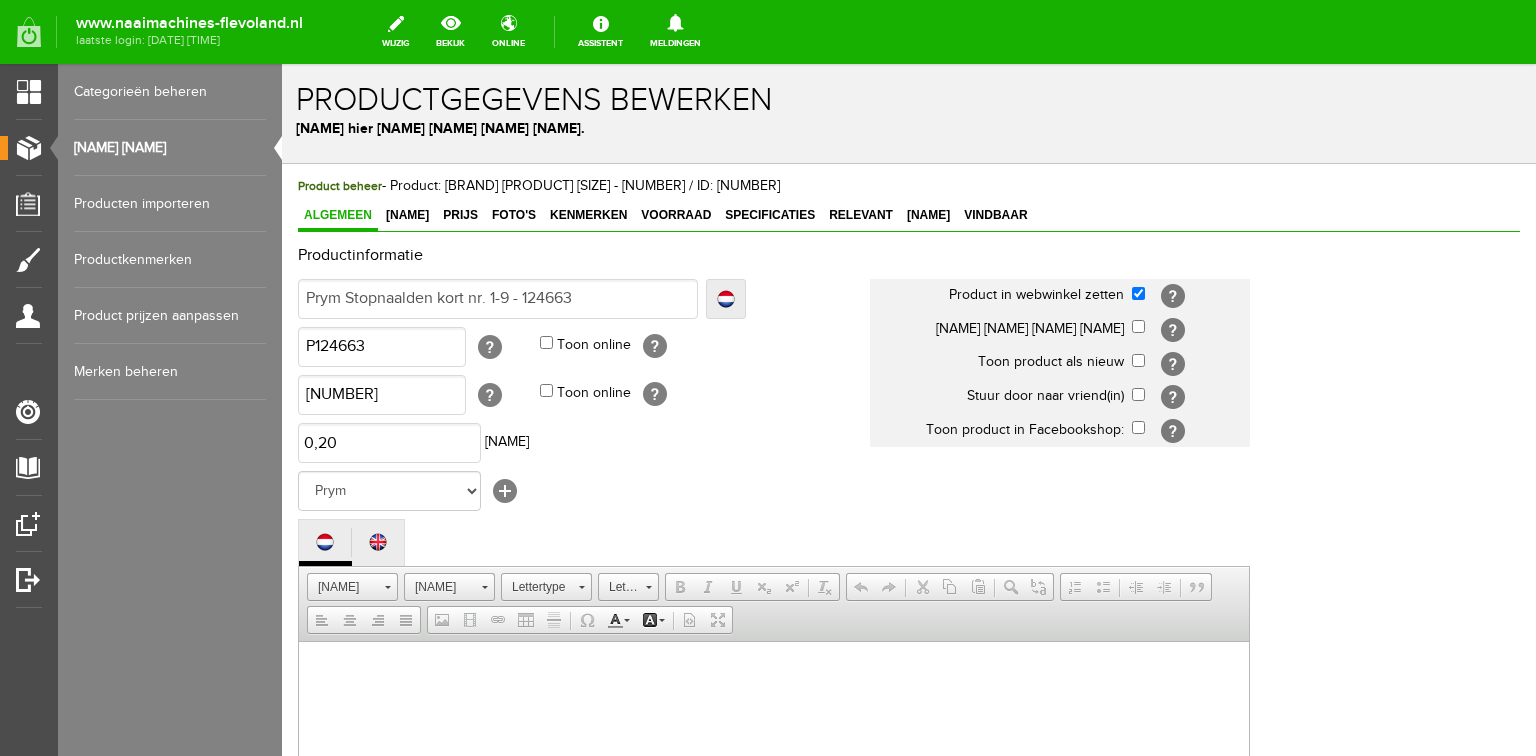scroll, scrollTop: 0, scrollLeft: 0, axis: both 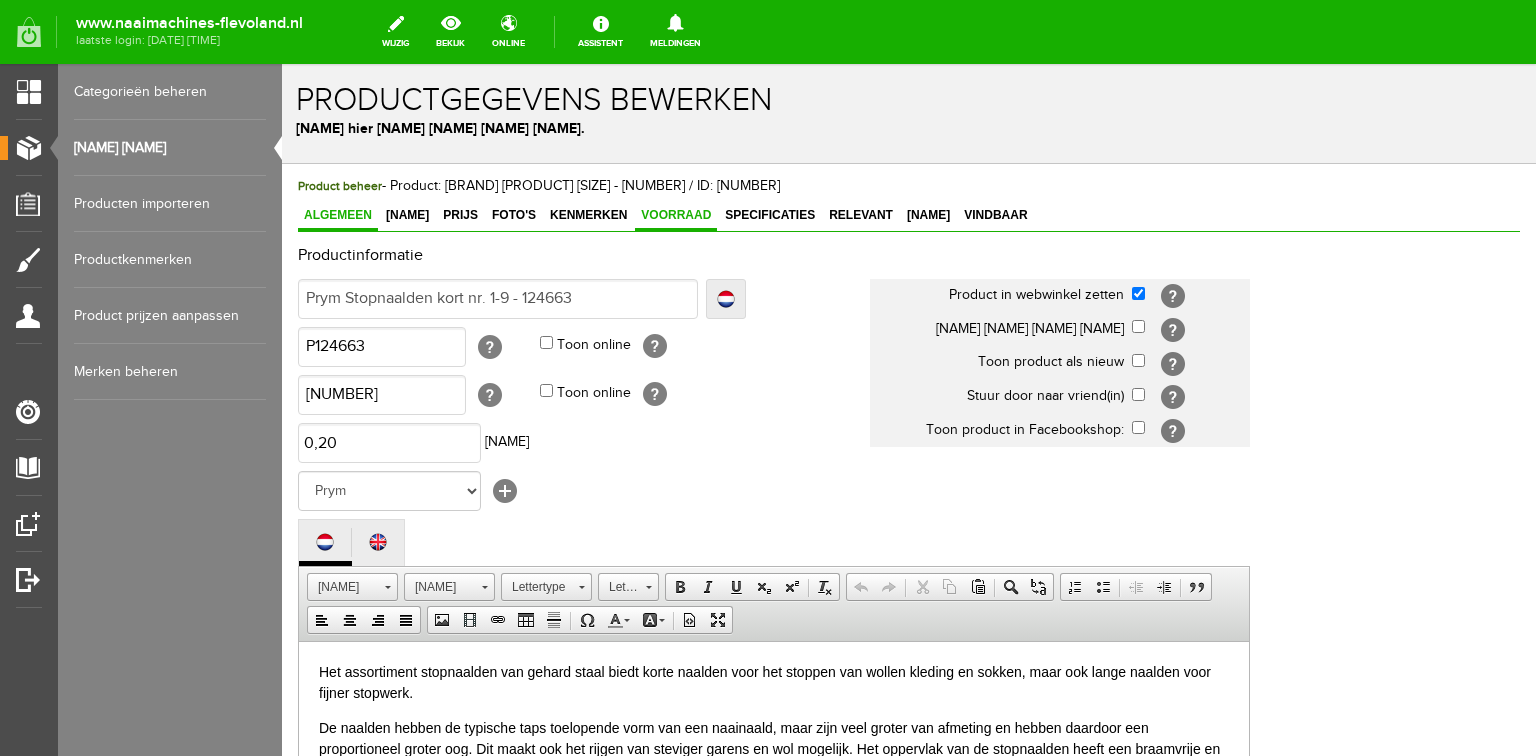 click on "Voorraad" at bounding box center (676, 215) 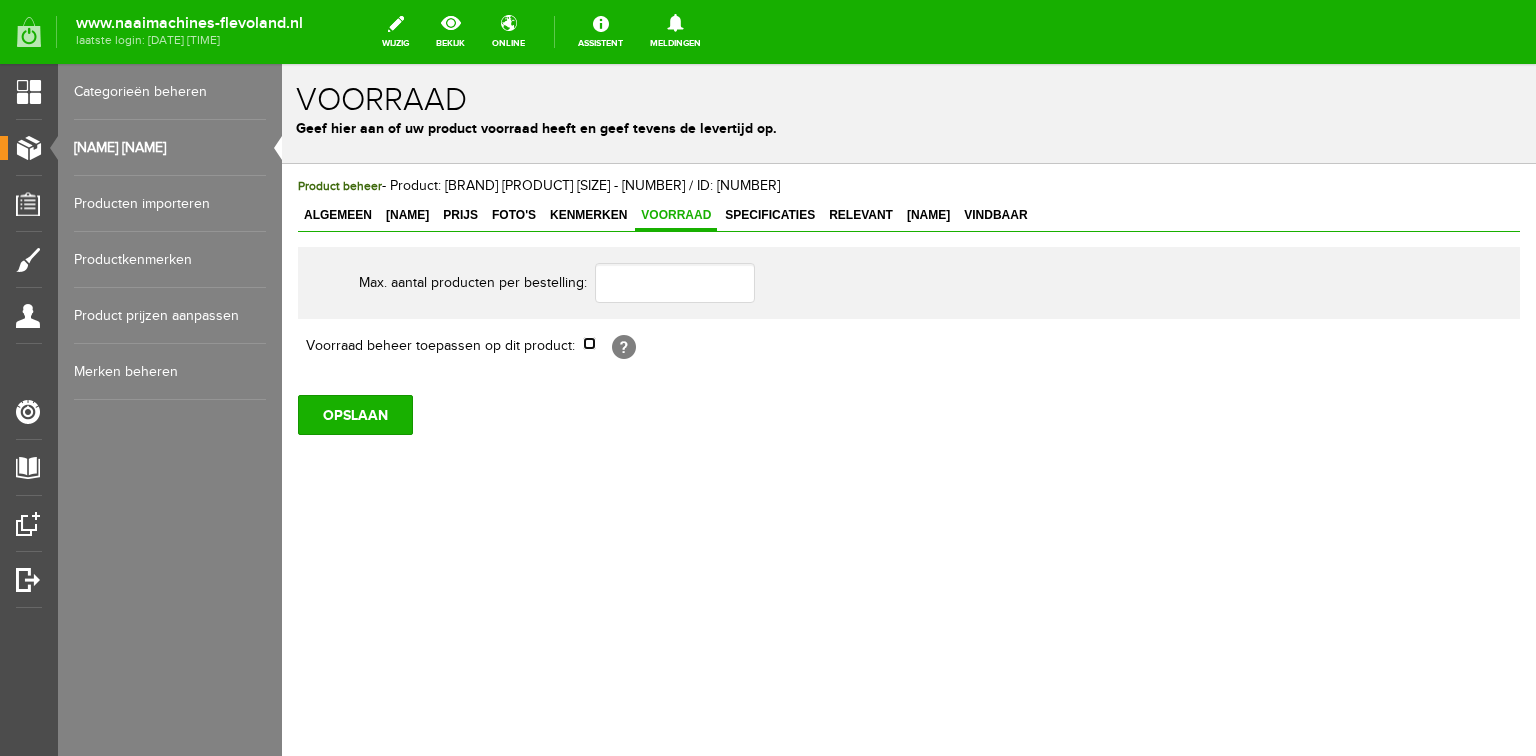 click at bounding box center (589, 343) 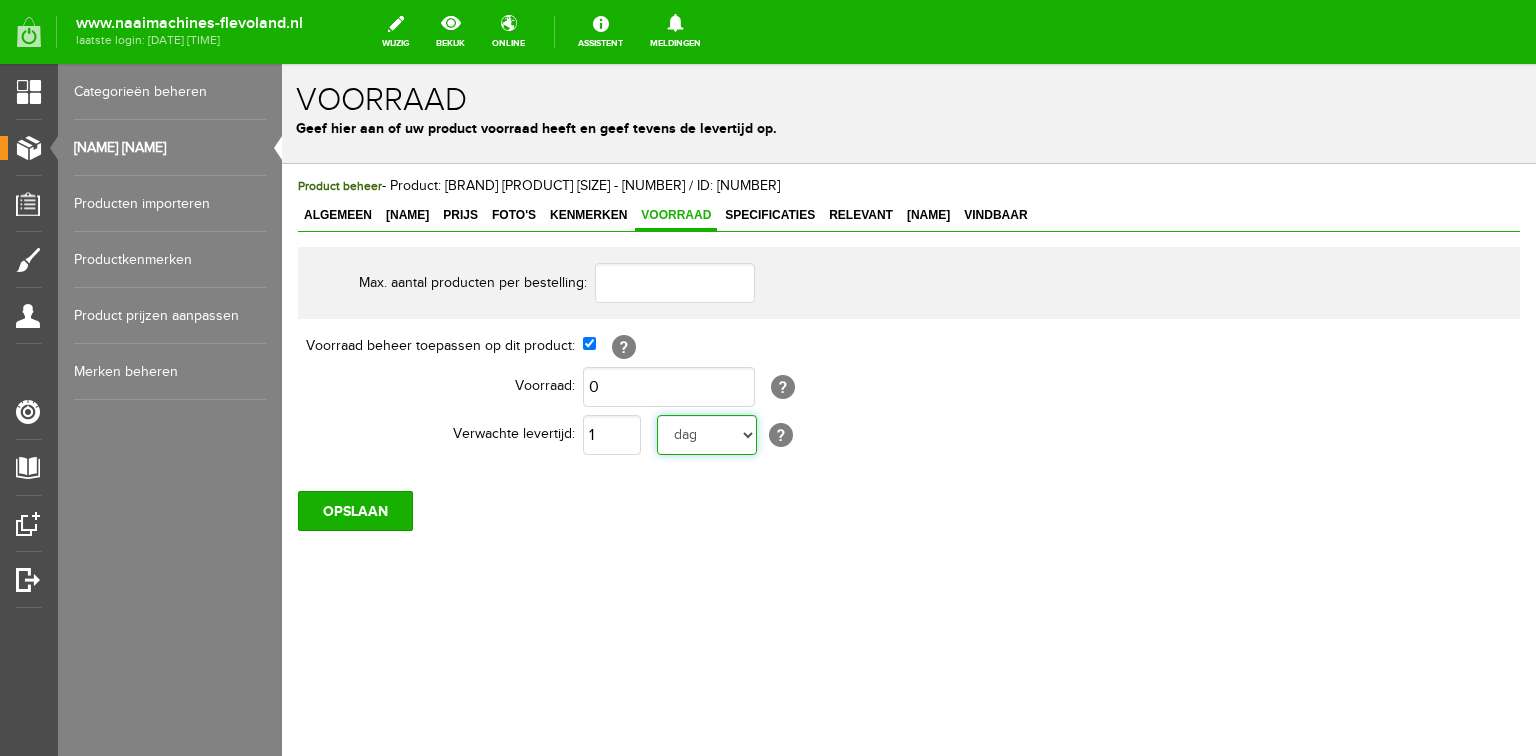 click on "dag
dagen
week
weken
maand
maanden
jaar
jaren
werkdagen" at bounding box center (707, 435) 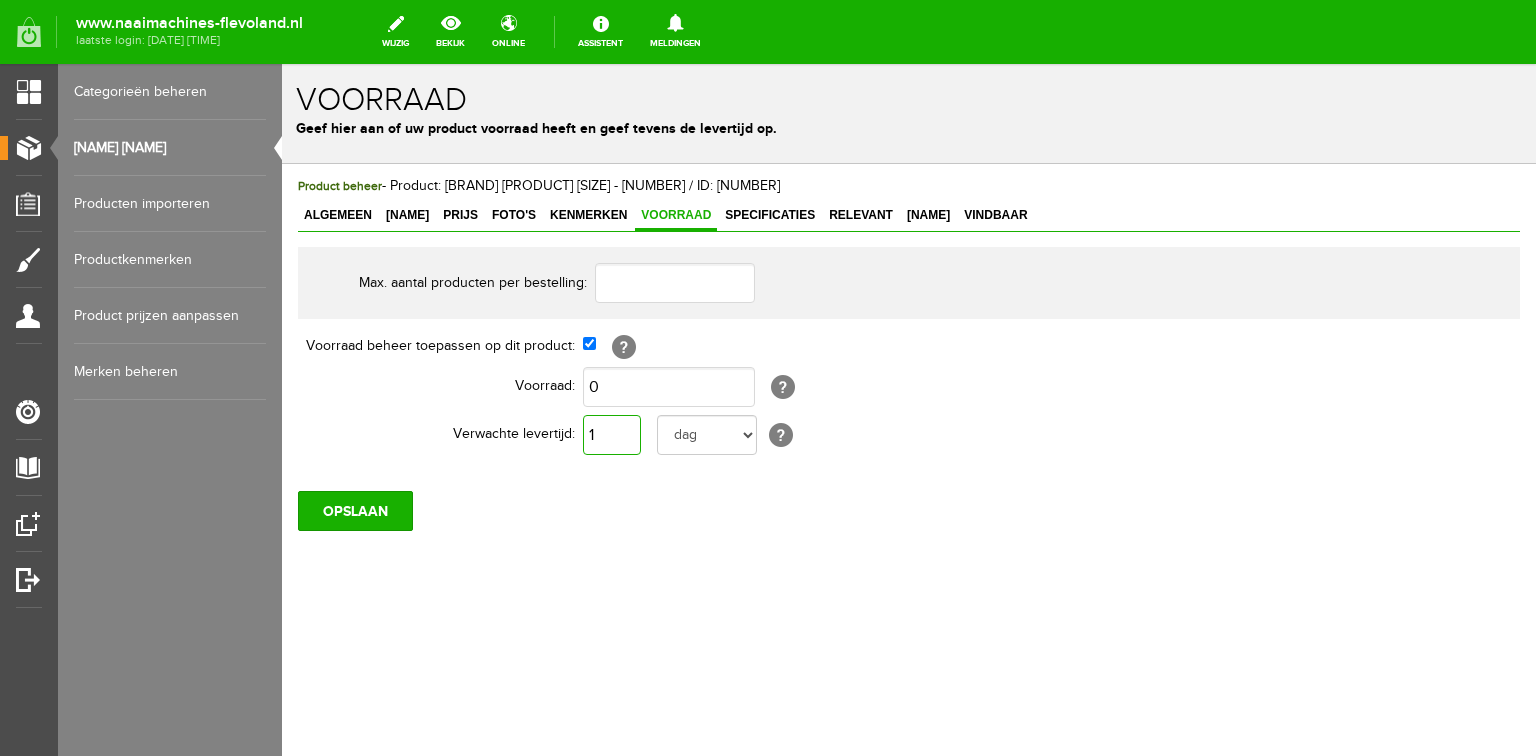 click on "1" at bounding box center (612, 435) 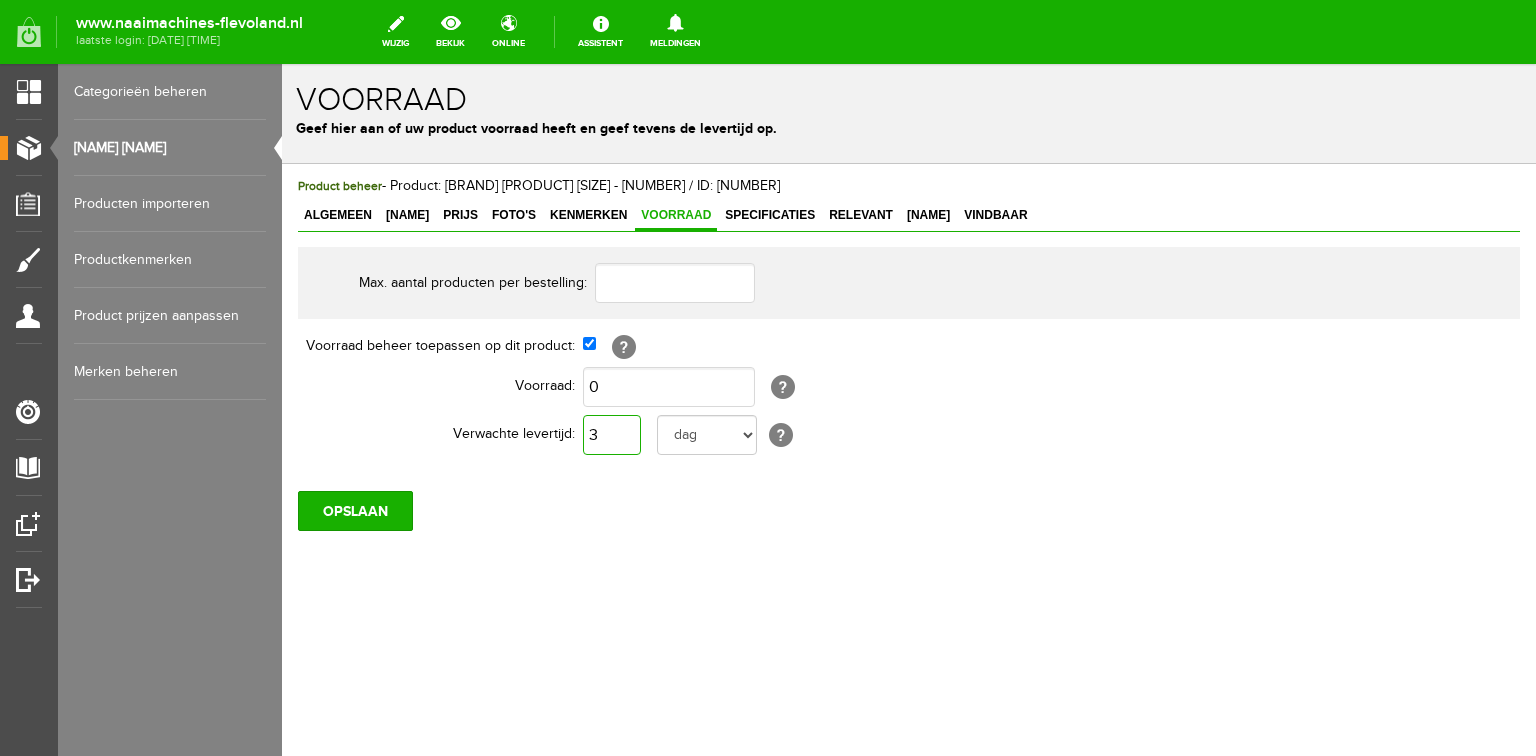 type on "3" 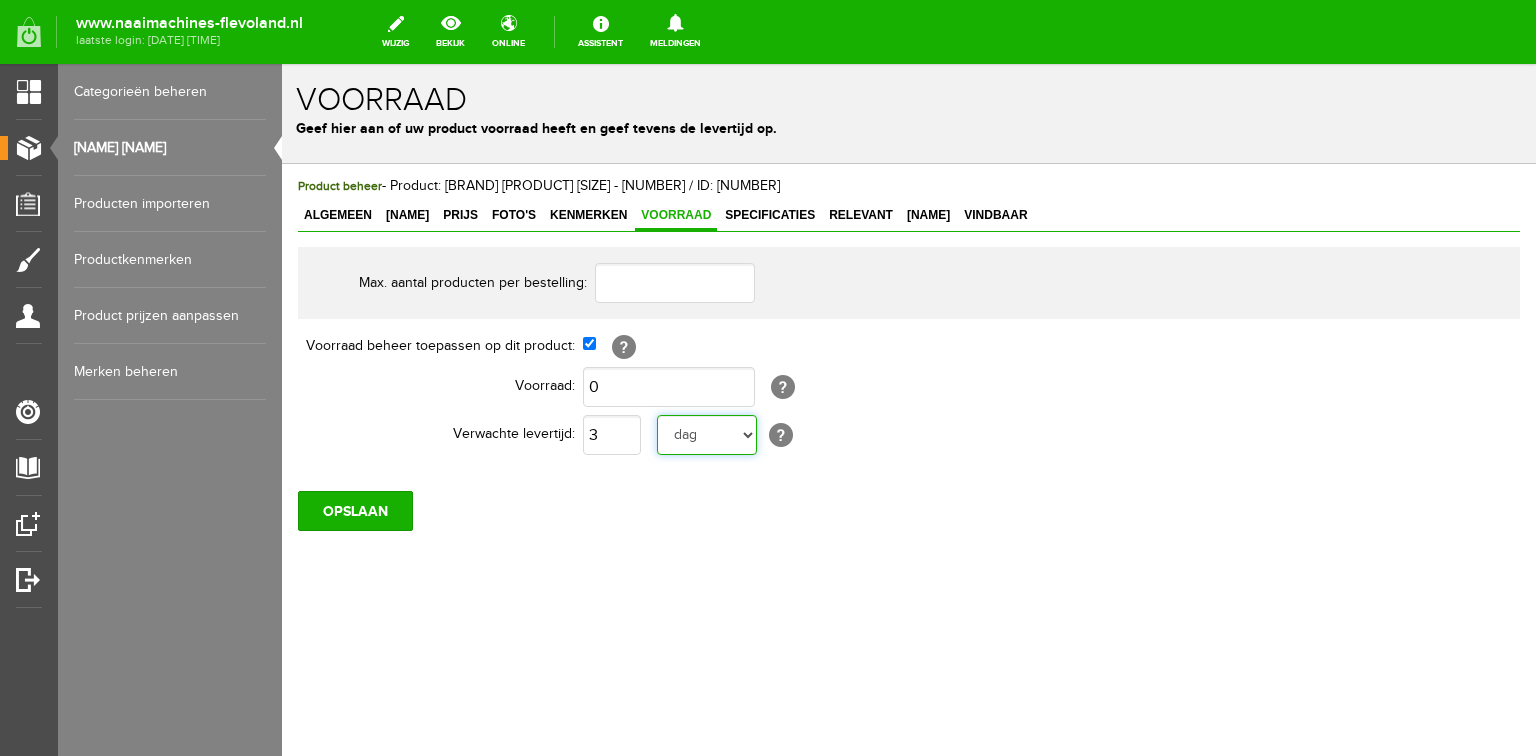 click on "dag
dagen
week
weken
maand
maanden
jaar
jaren
werkdagen" at bounding box center [707, 435] 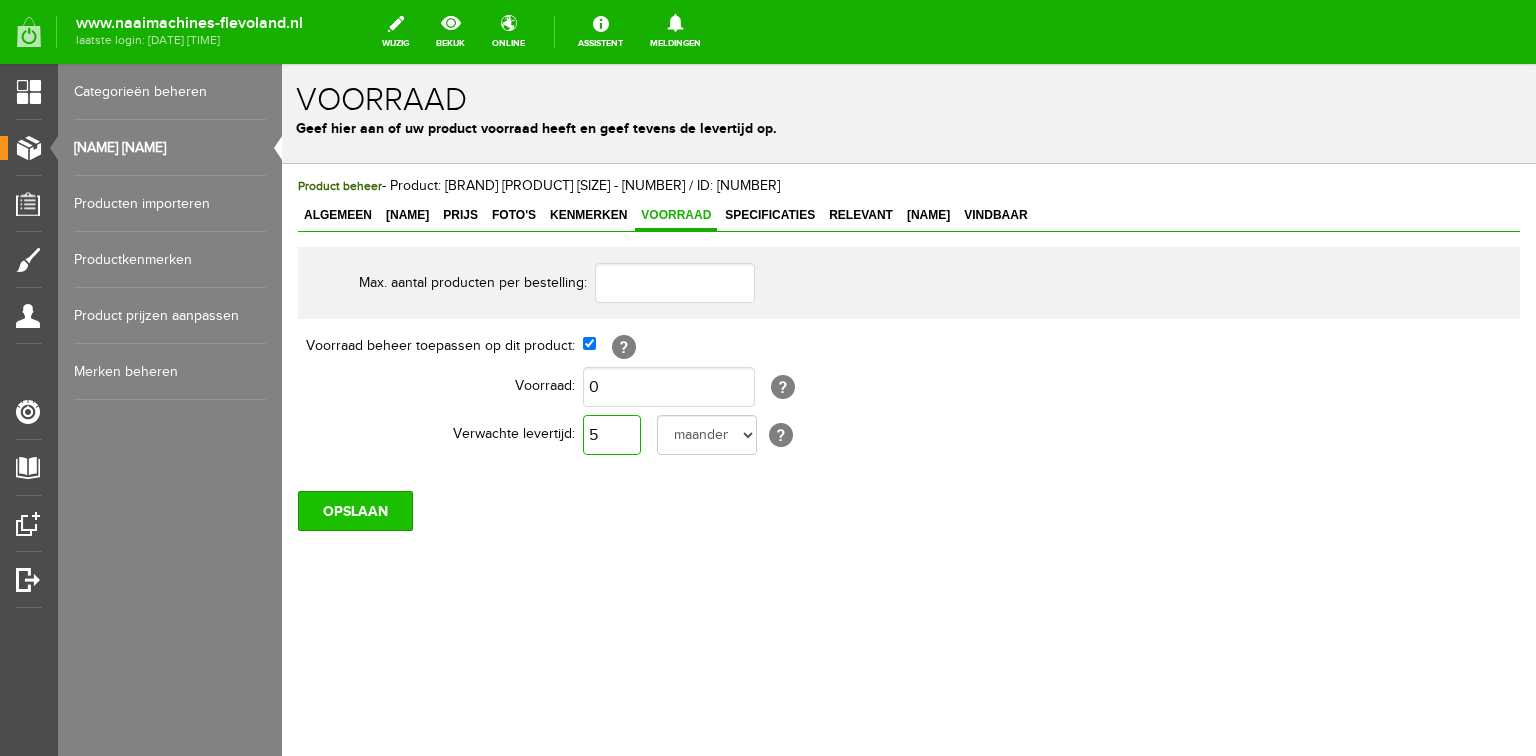 type on "5" 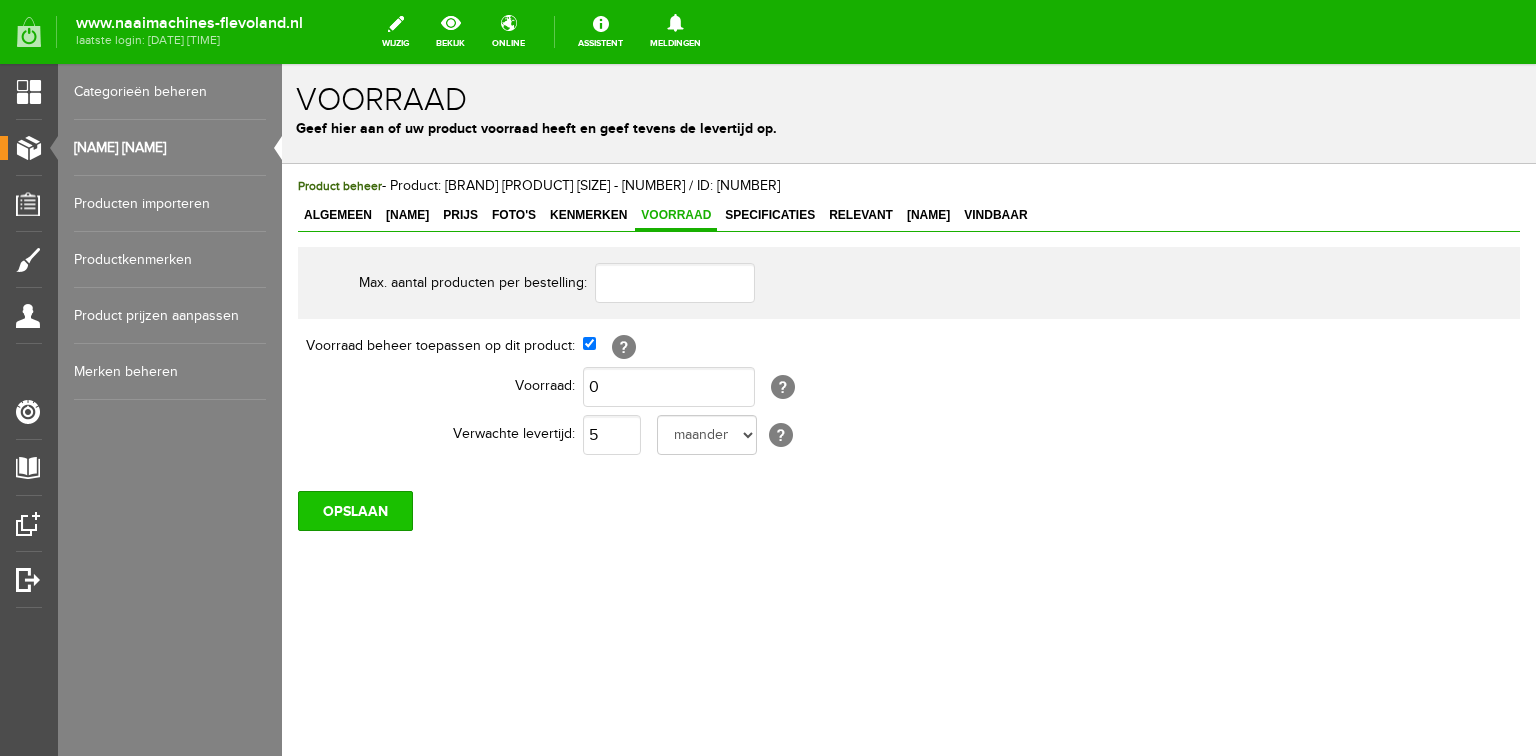 click on "OPSLAAN" at bounding box center (355, 511) 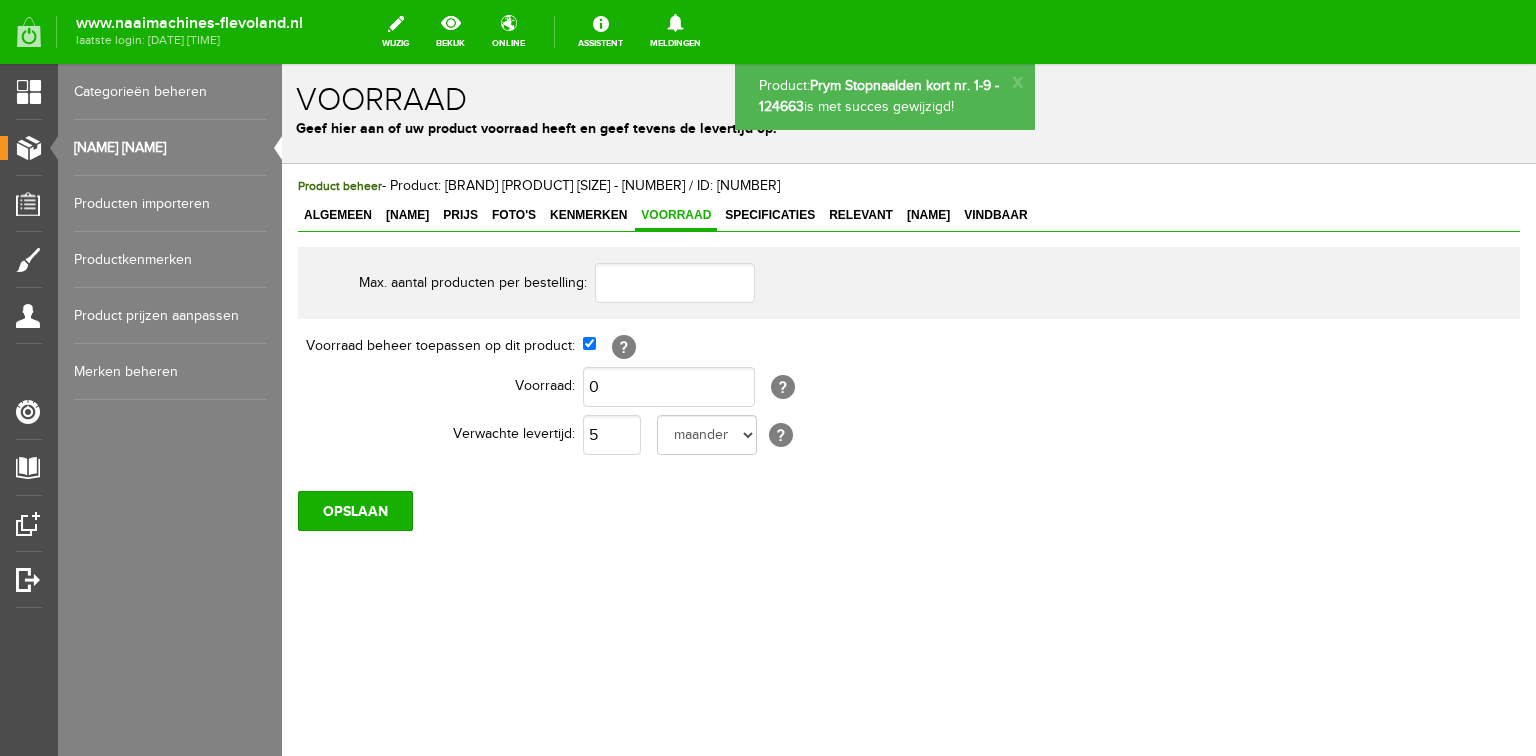 scroll, scrollTop: 0, scrollLeft: 0, axis: both 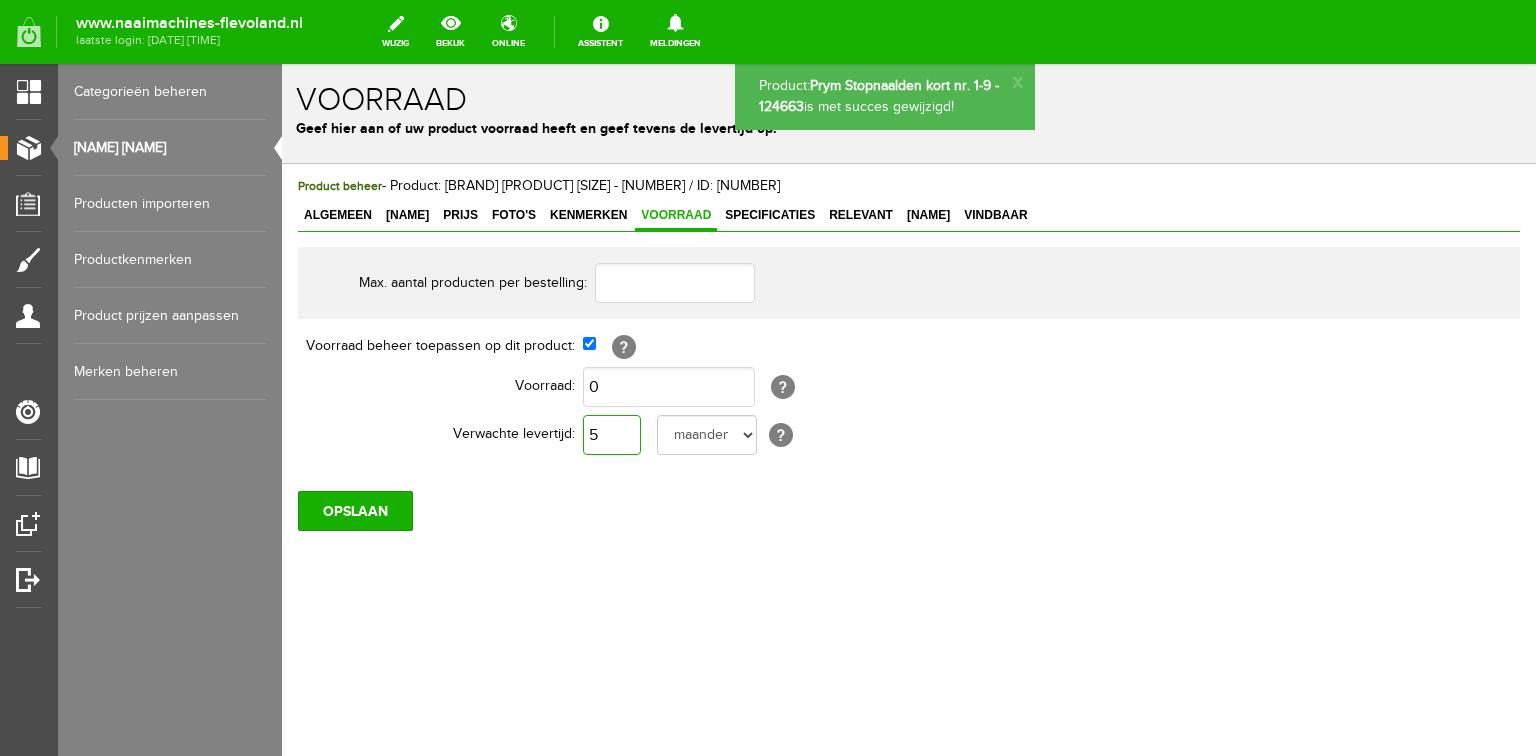 click on "5" at bounding box center [612, 435] 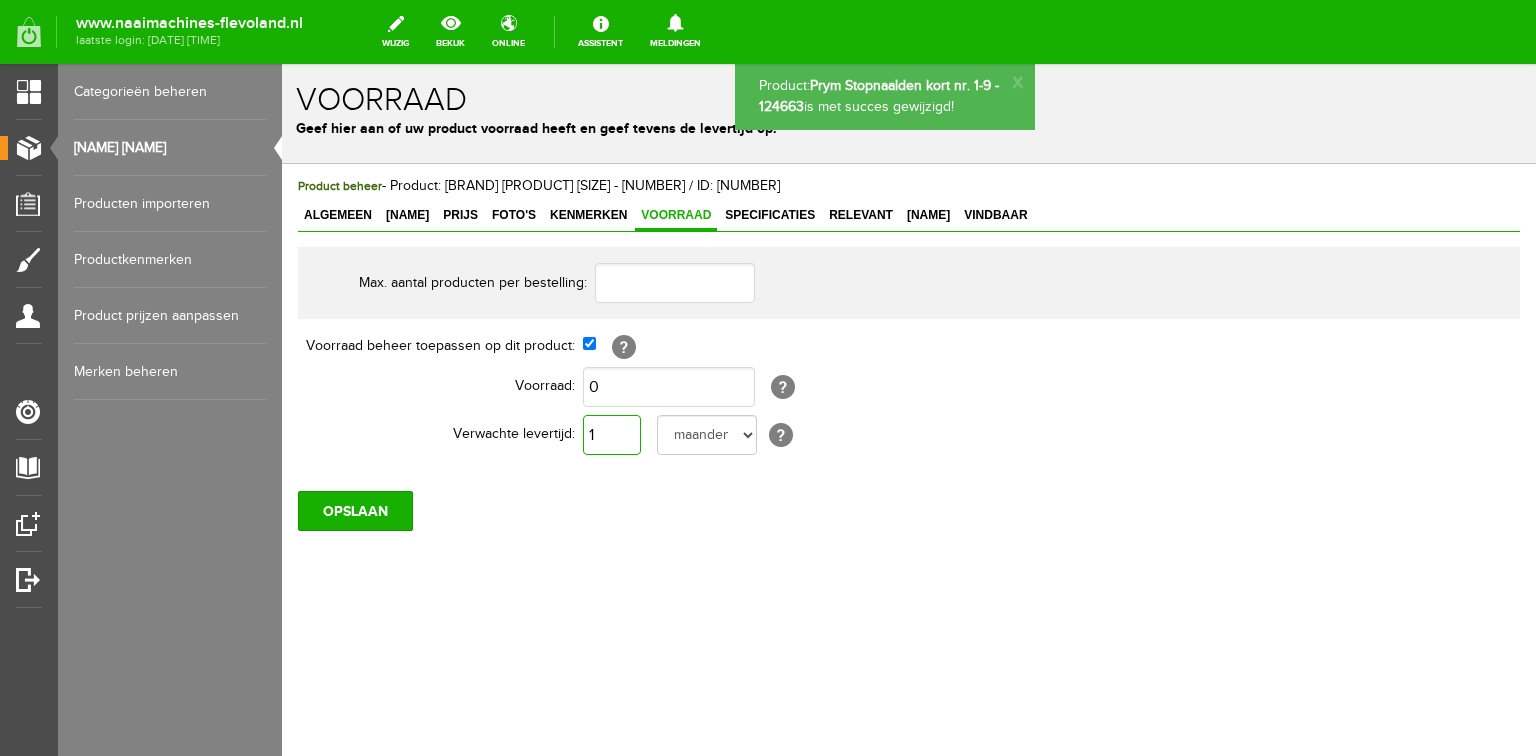 type on "1" 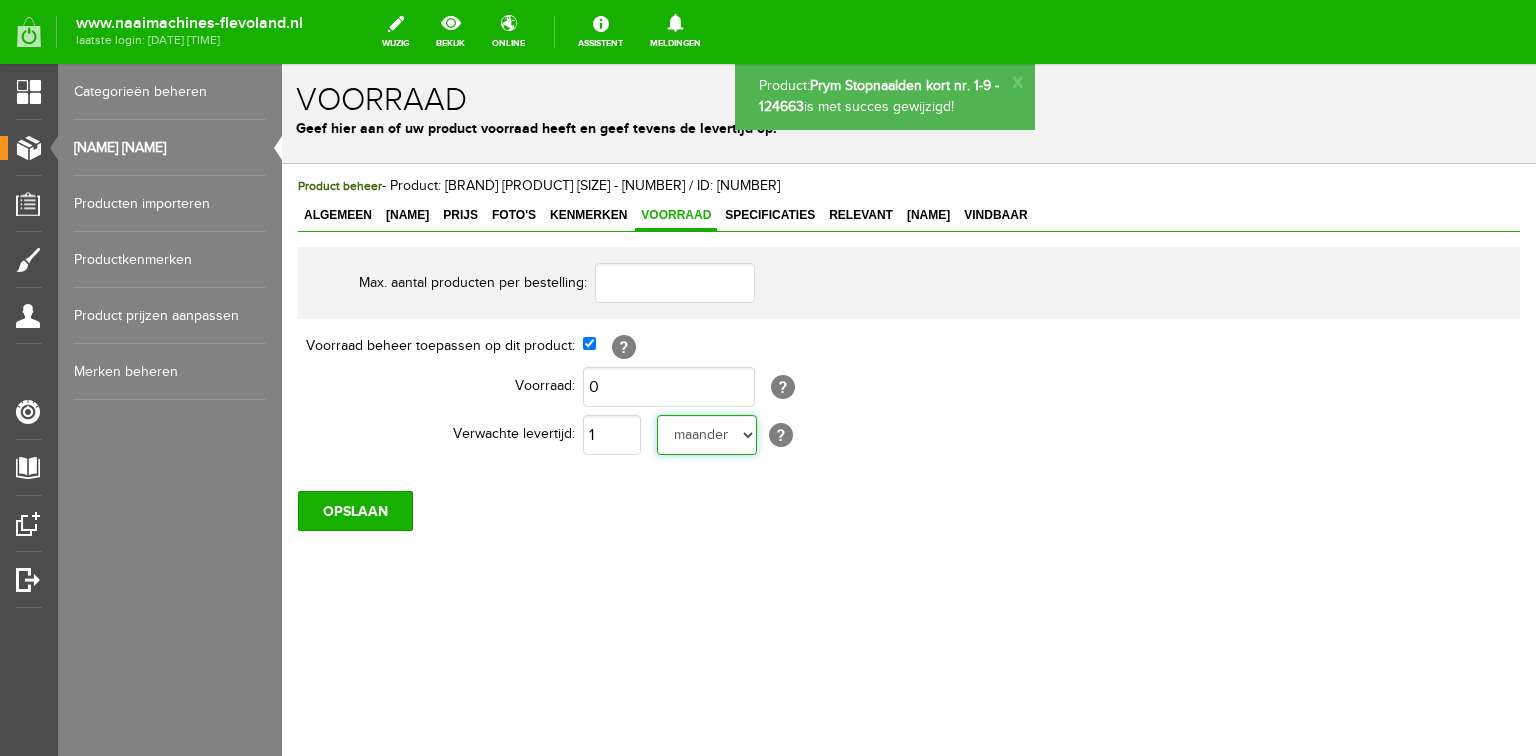 click on "dag
dagen
week
weken
maand
maanden
jaar
jaren
werkdagen" at bounding box center [707, 435] 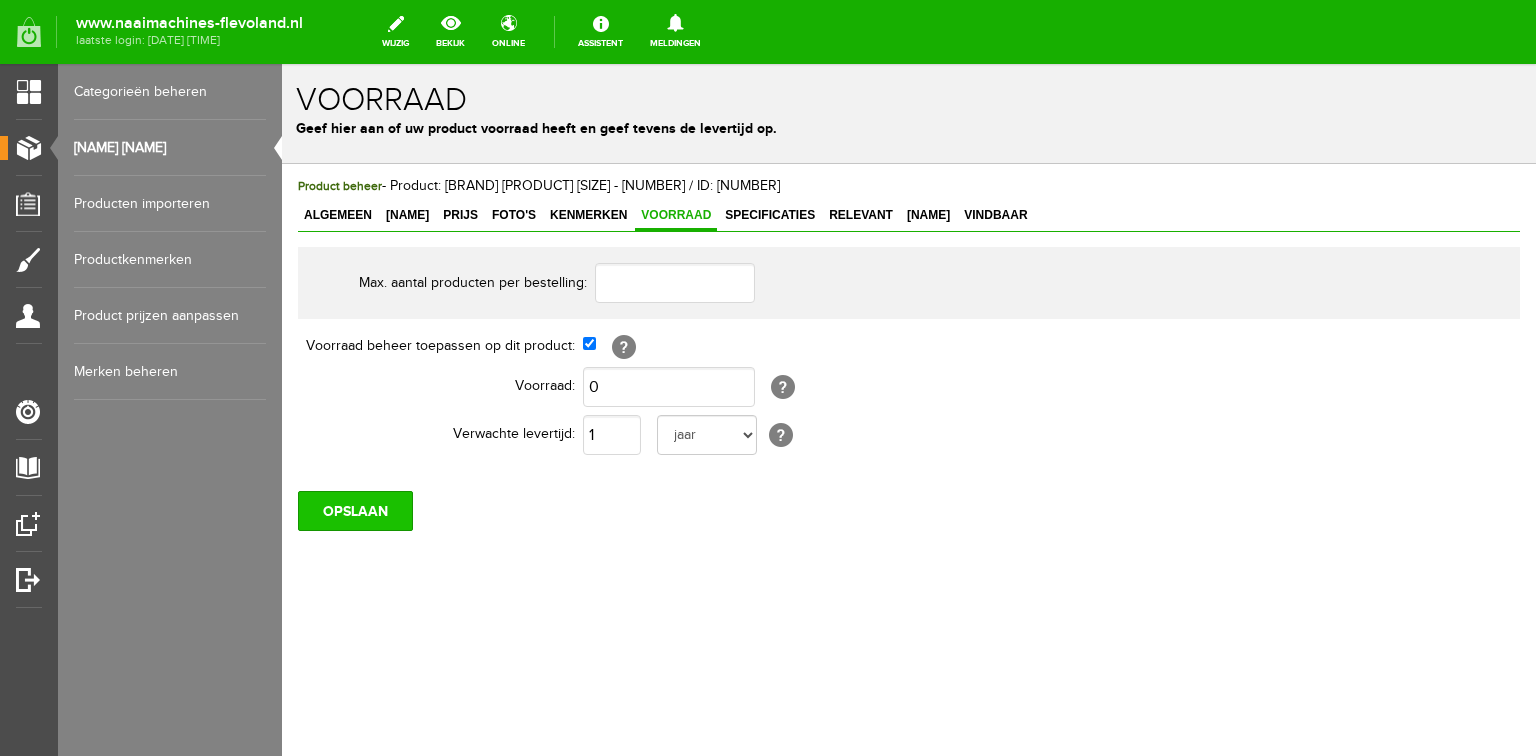 click on "OPSLAAN" at bounding box center (355, 511) 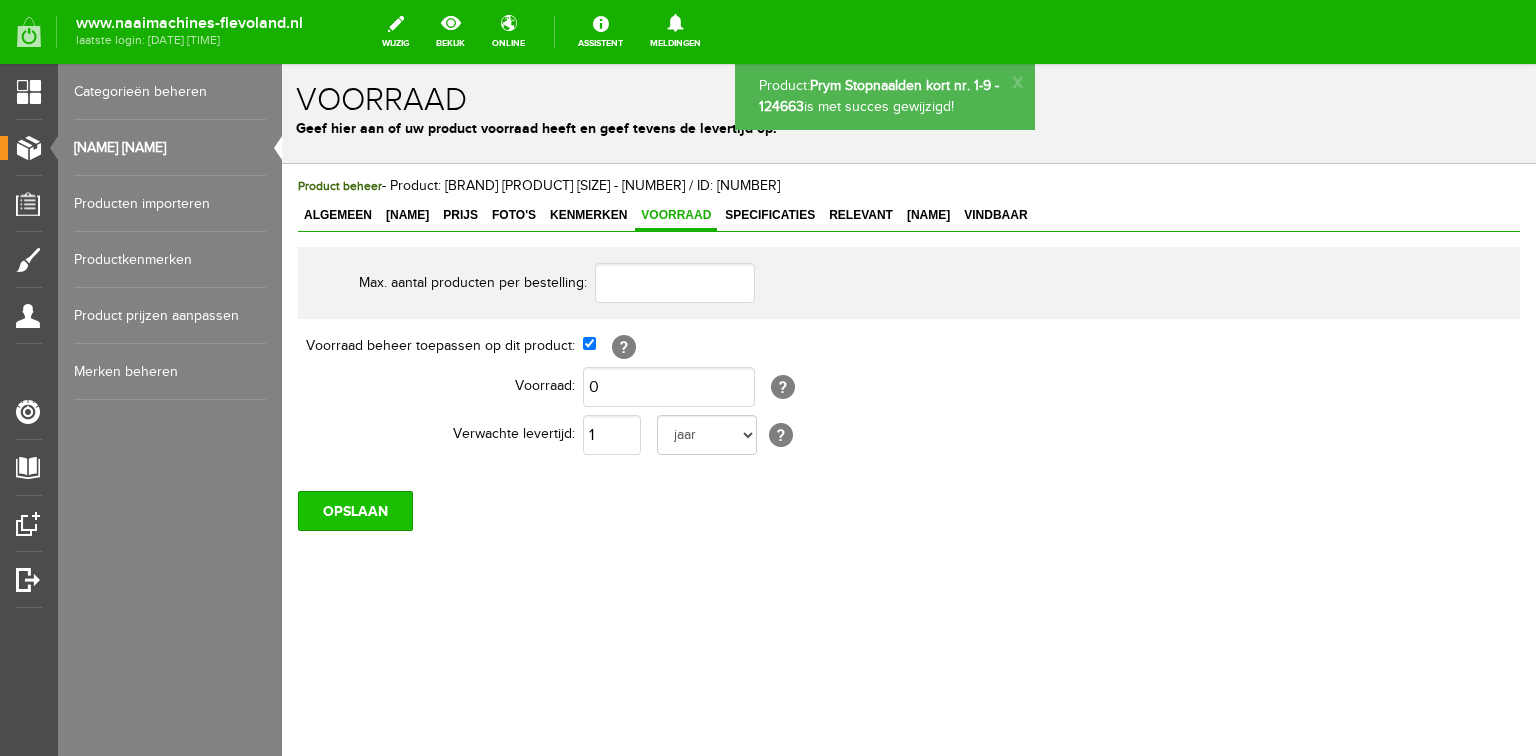 scroll, scrollTop: 0, scrollLeft: 0, axis: both 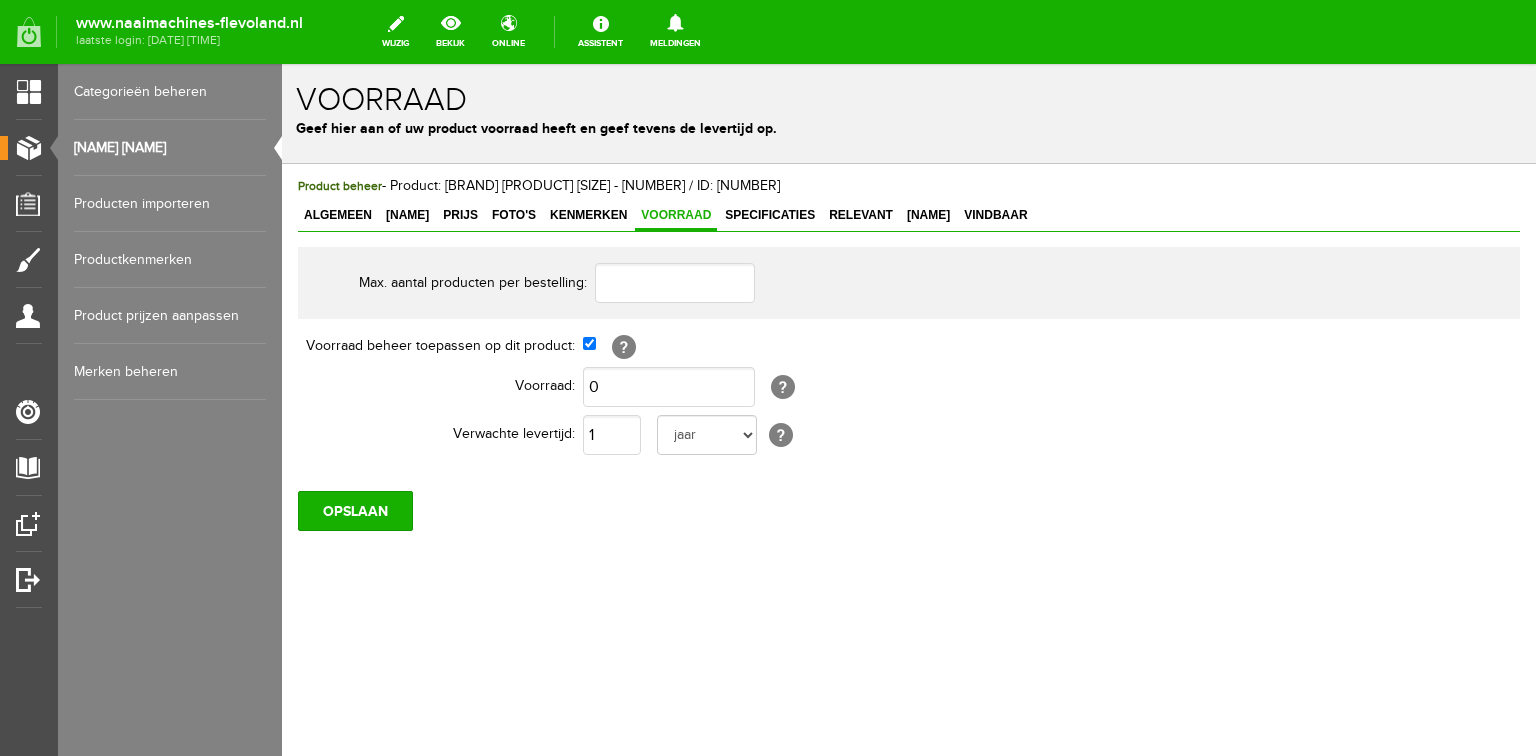 click on "[NAME] [NAME]" at bounding box center [170, 148] 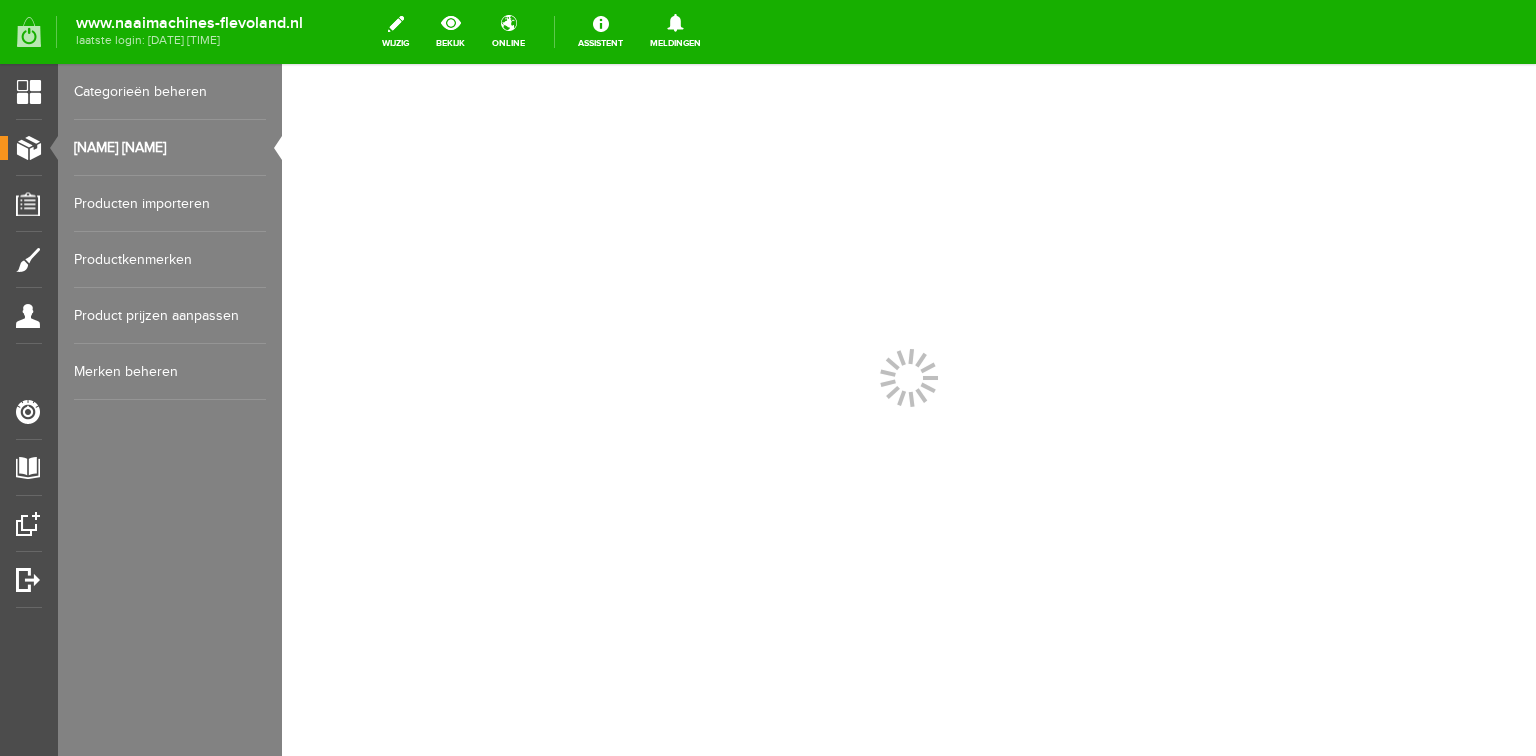 scroll, scrollTop: 0, scrollLeft: 0, axis: both 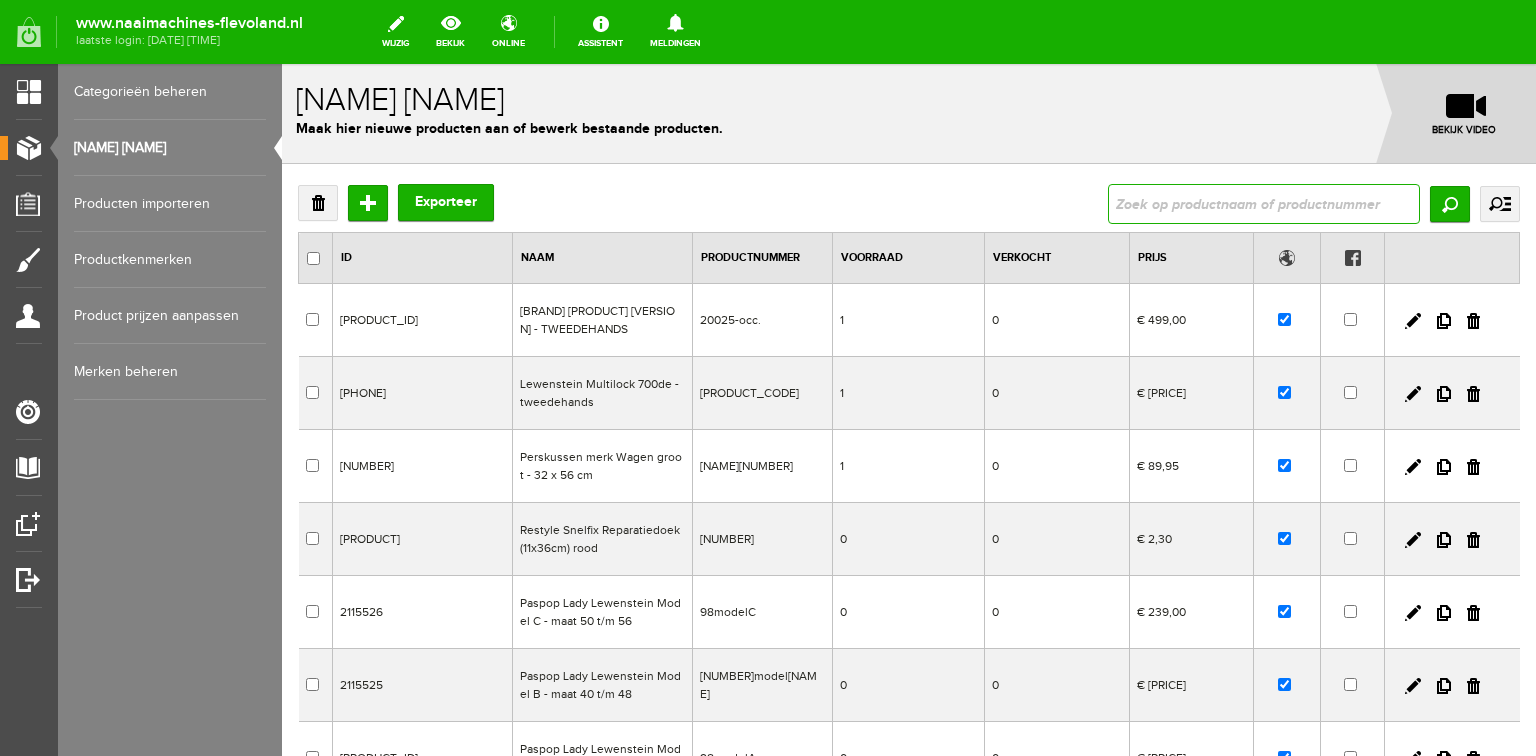 click at bounding box center (1264, 204) 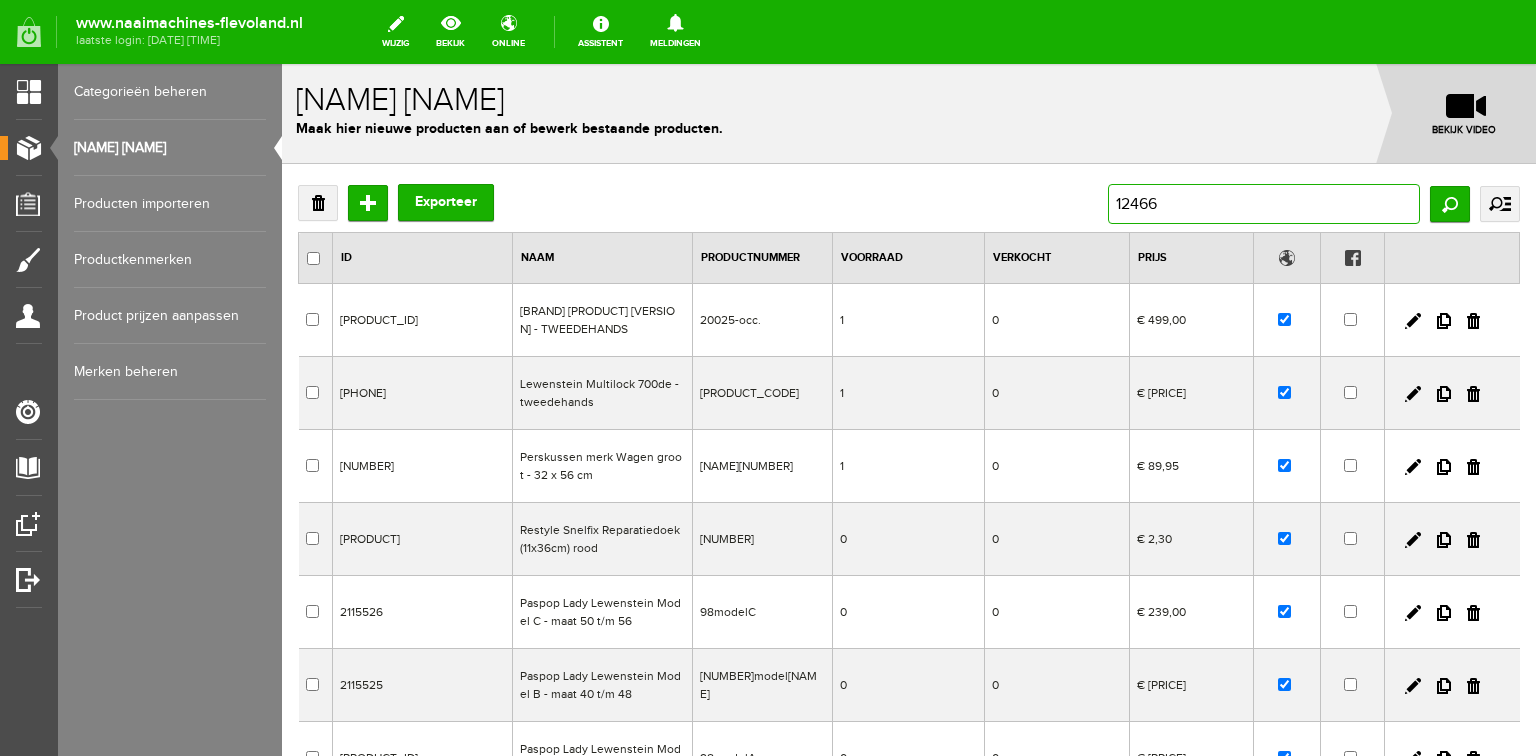type on "[NUMBER]" 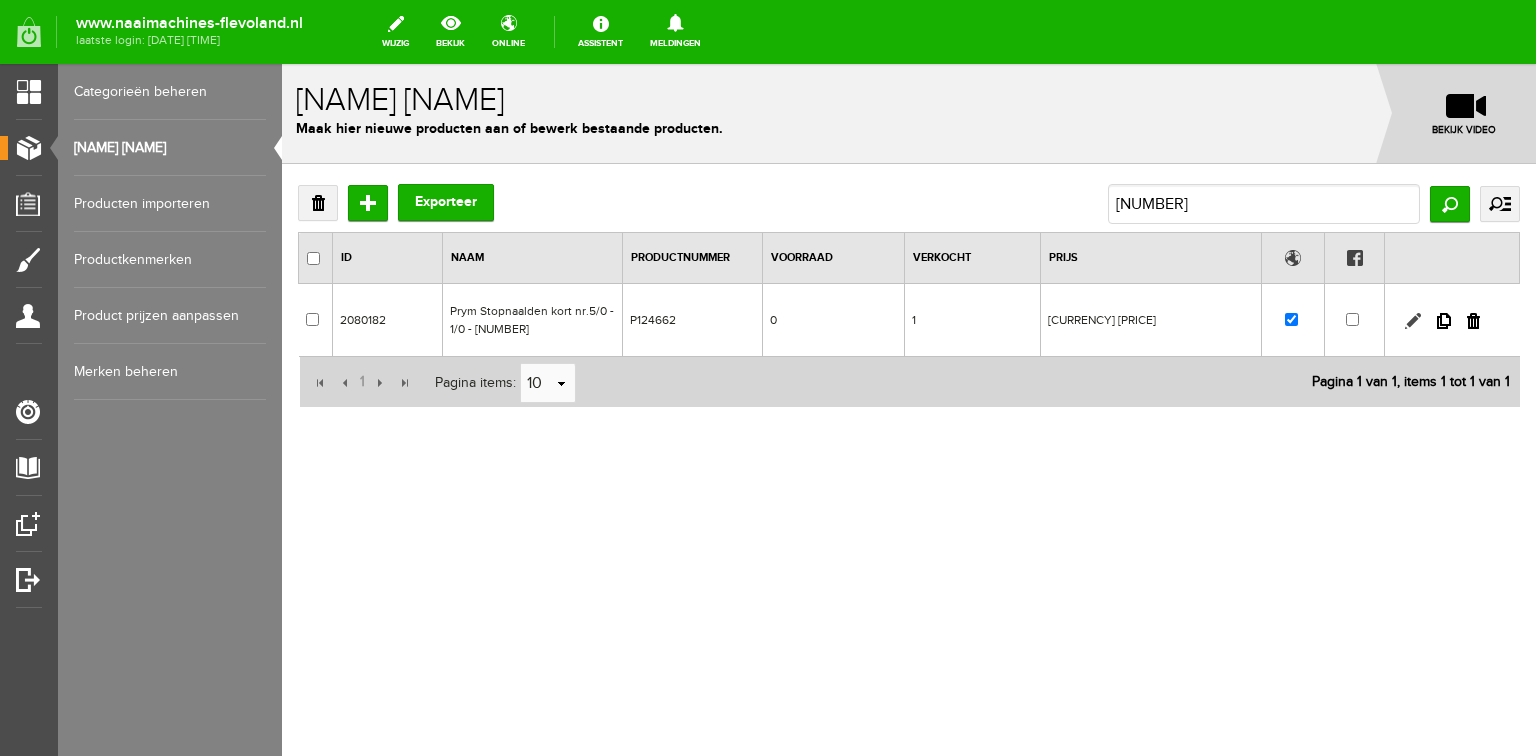 click at bounding box center [1413, 321] 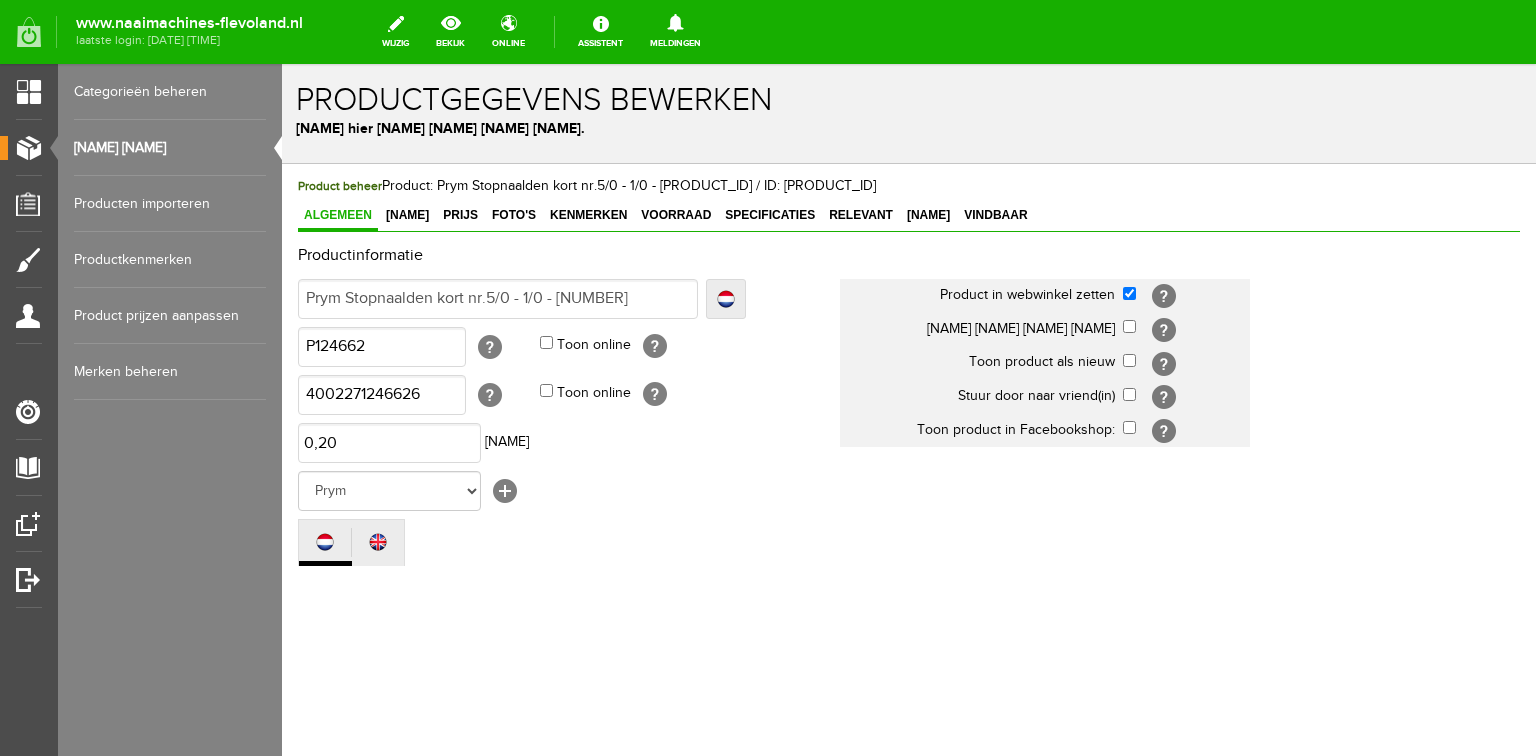 scroll, scrollTop: 0, scrollLeft: 0, axis: both 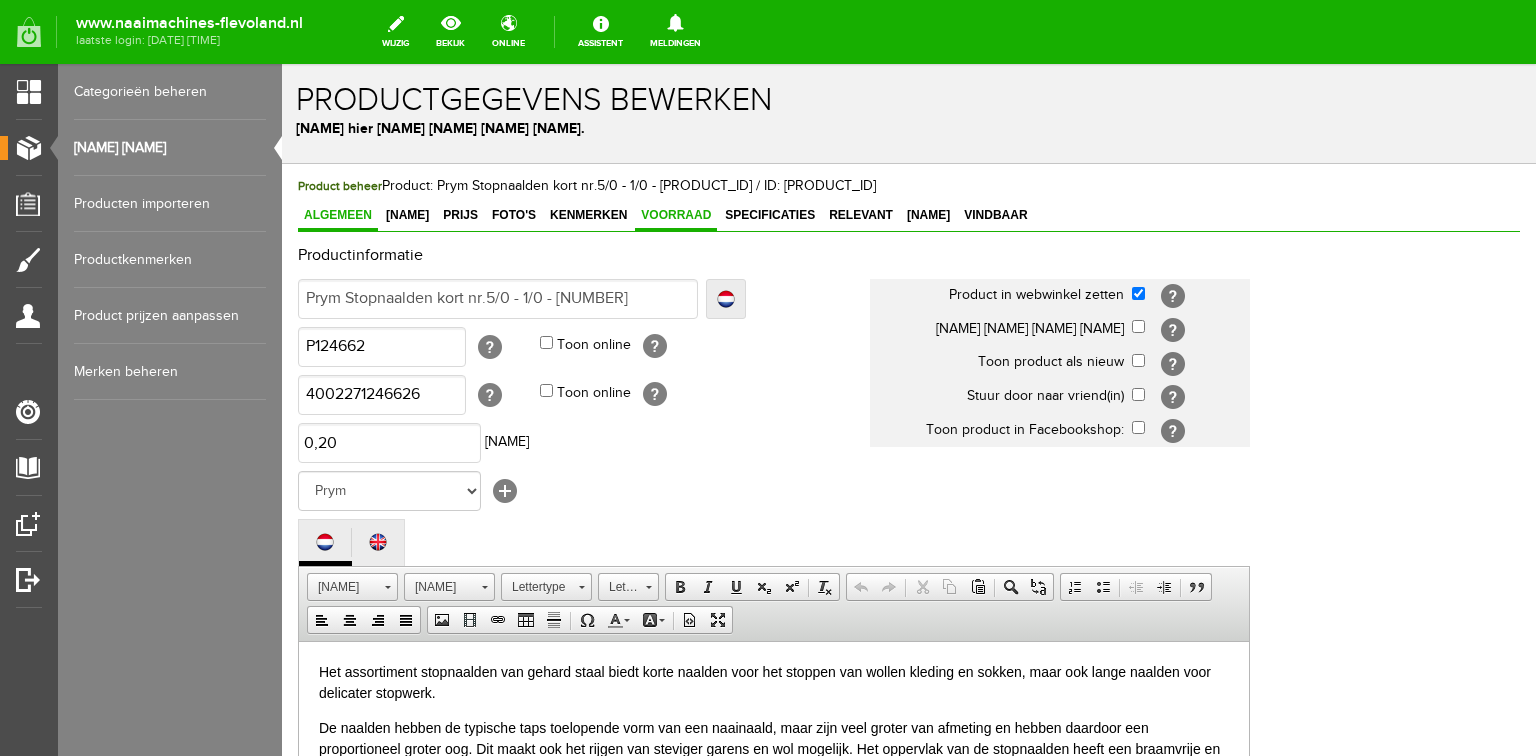 click on "Voorraad" at bounding box center (676, 215) 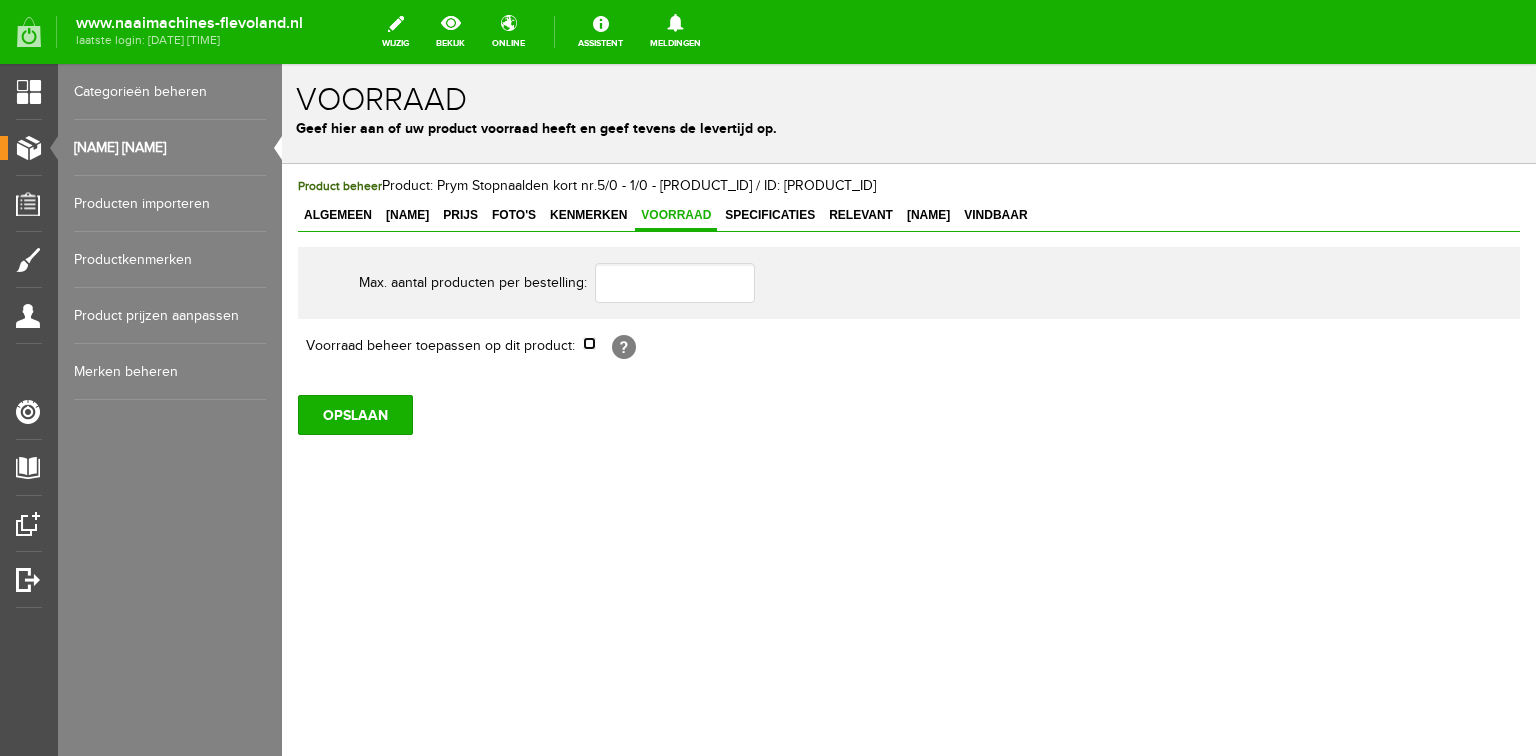 click at bounding box center (589, 343) 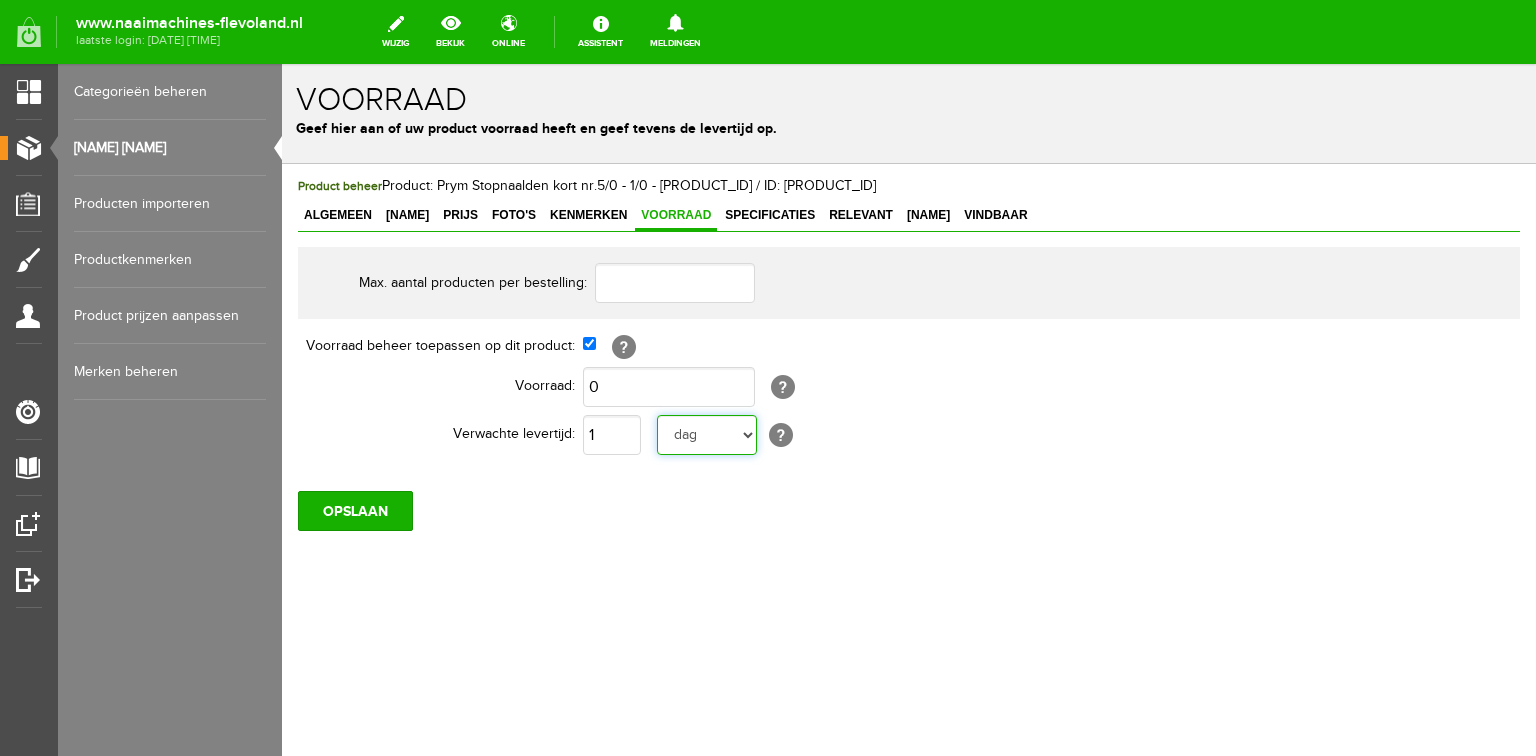 click on "dag
dagen
week
weken
maand
maanden
jaar
jaren
werkdagen" at bounding box center (707, 435) 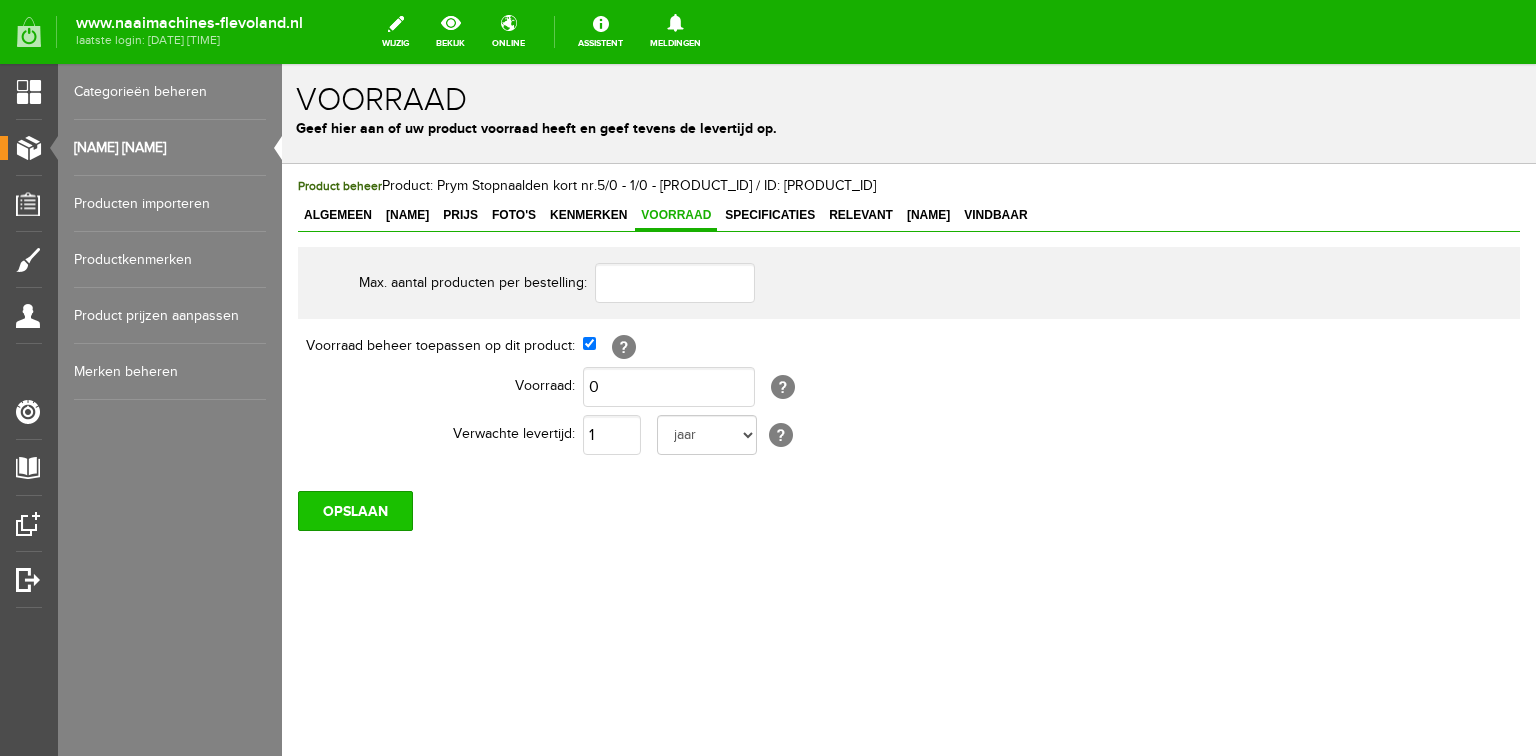 click on "OPSLAAN" at bounding box center [355, 511] 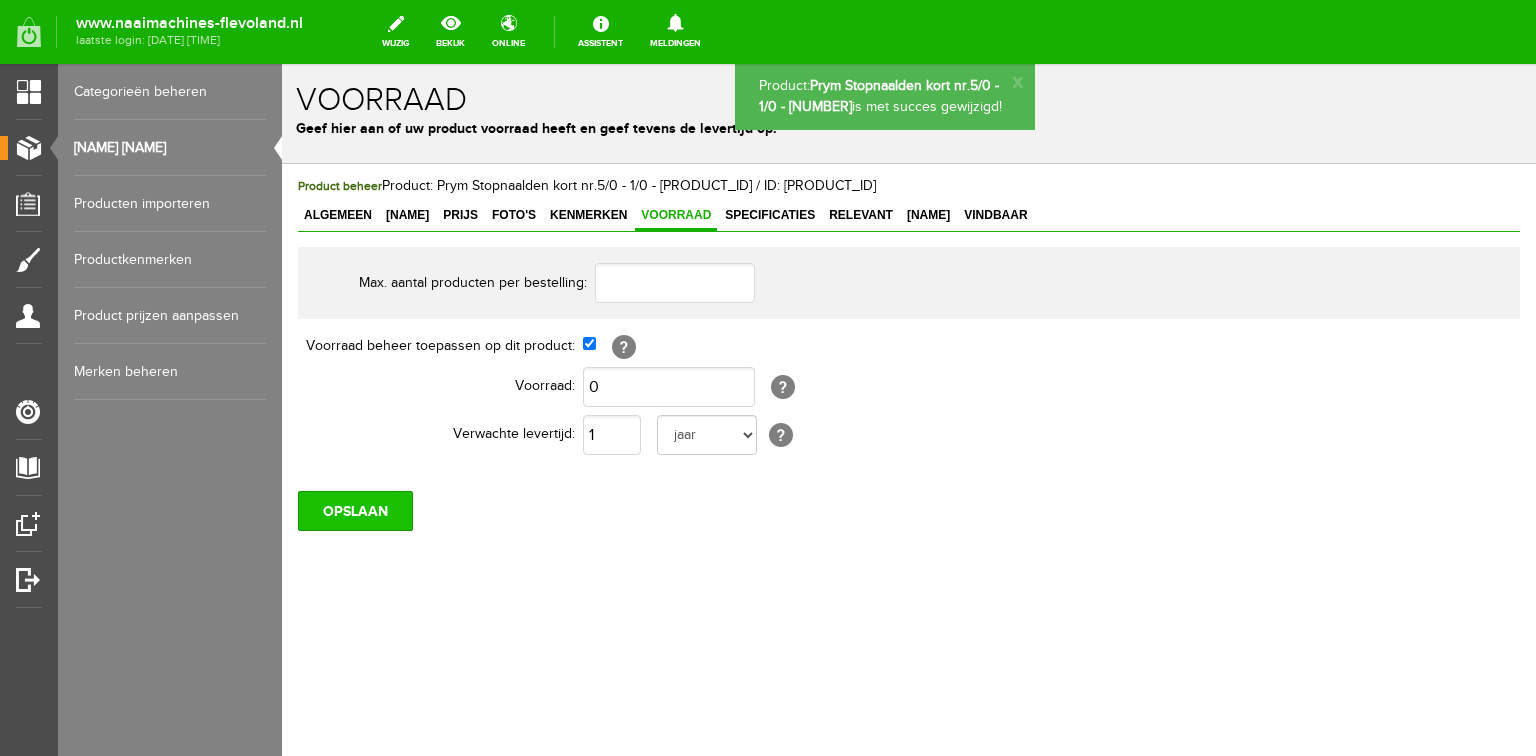 scroll, scrollTop: 0, scrollLeft: 0, axis: both 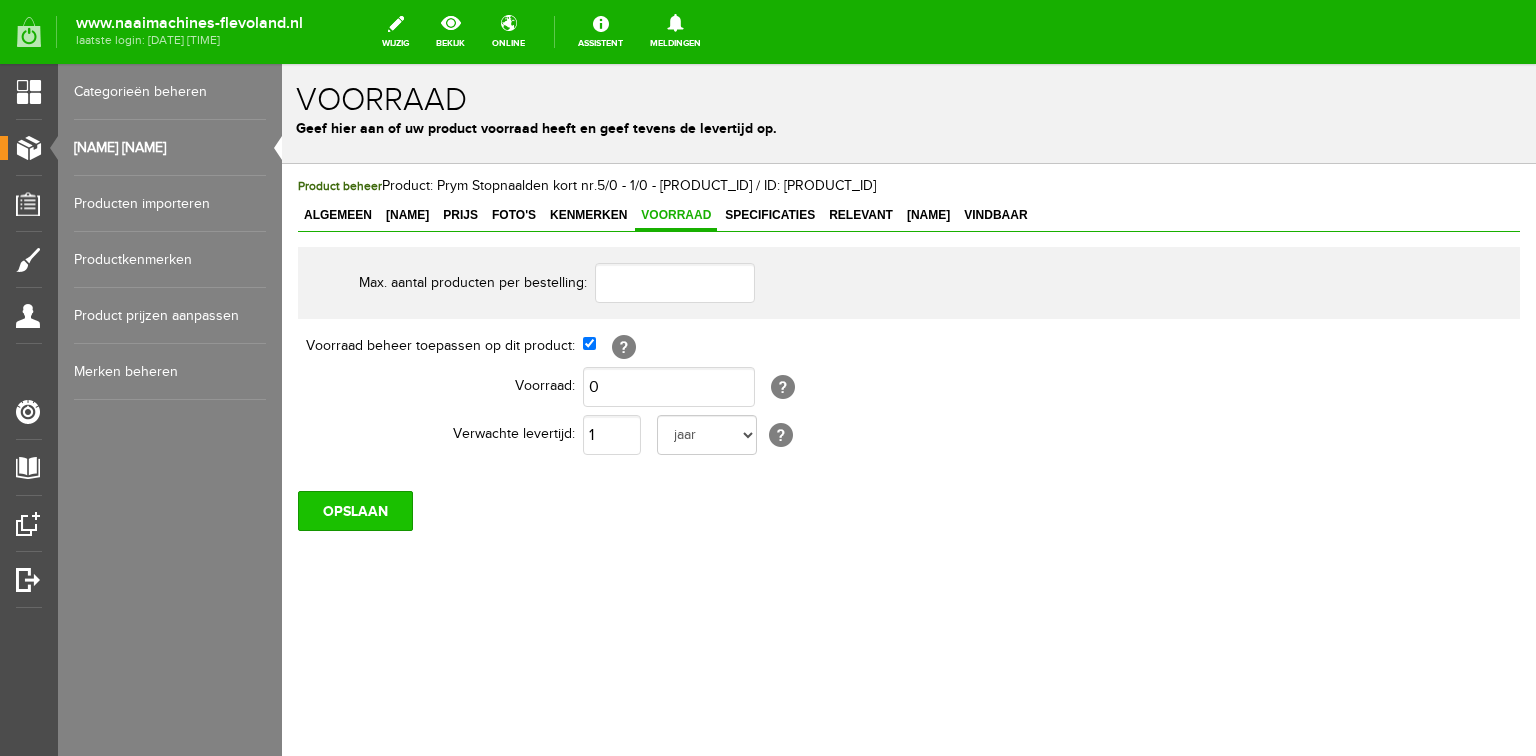 click on "OPSLAAN" at bounding box center (355, 511) 